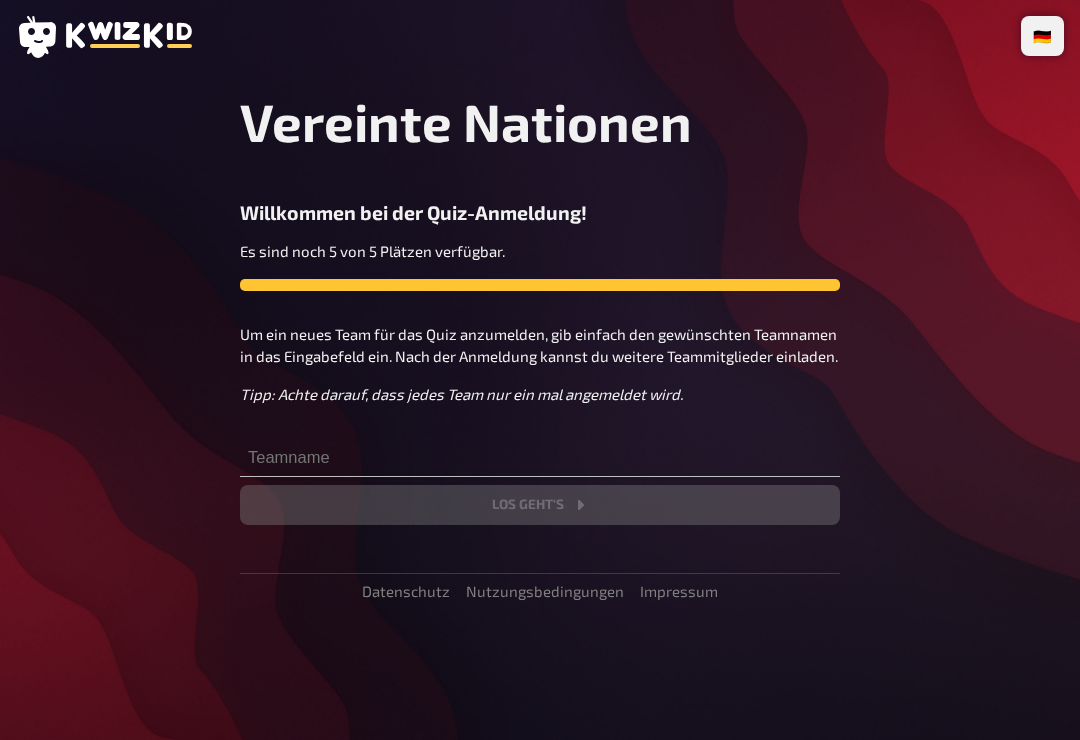 scroll, scrollTop: 0, scrollLeft: 0, axis: both 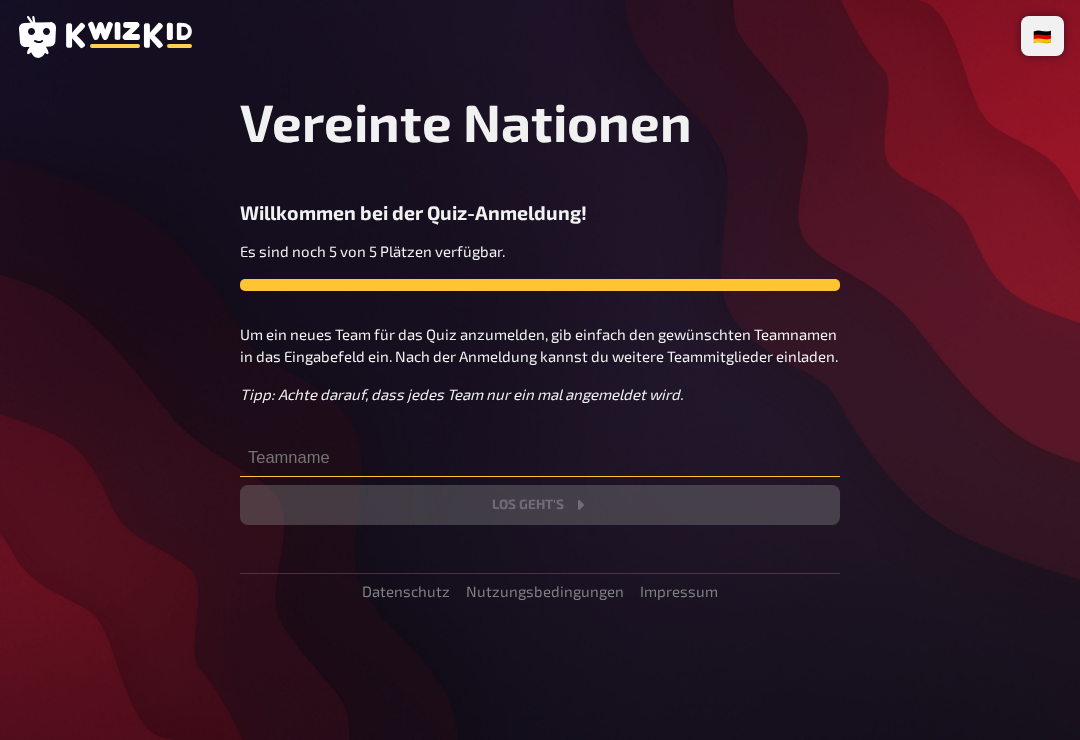 click at bounding box center [540, 457] 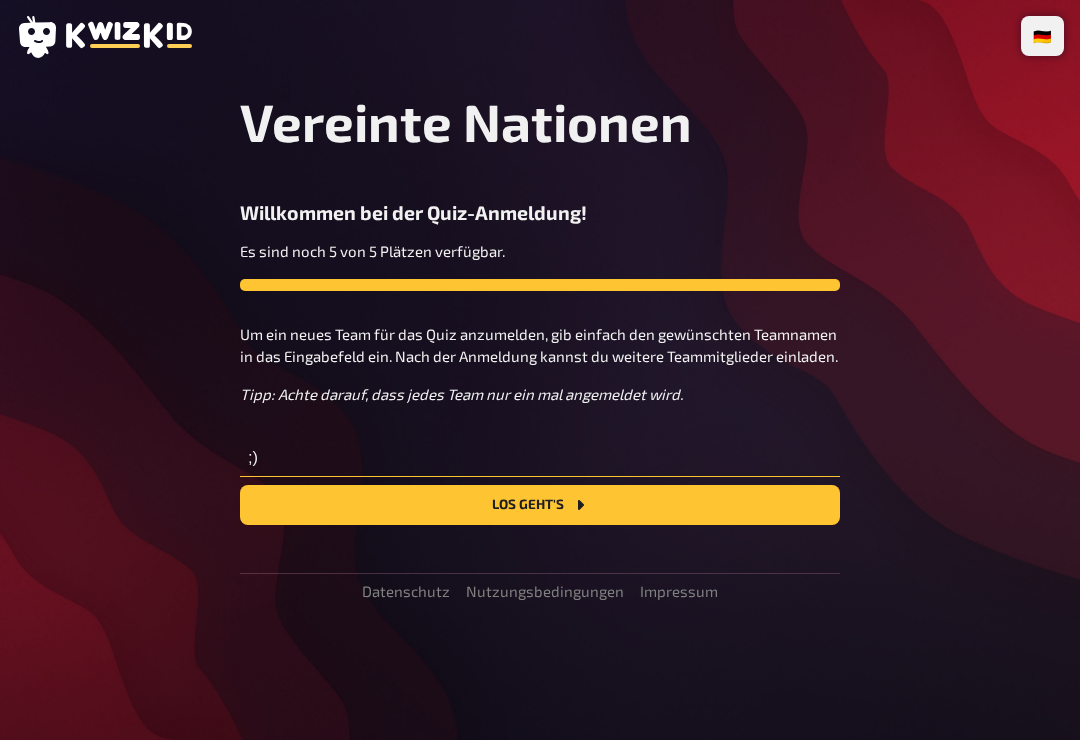 type on ";)" 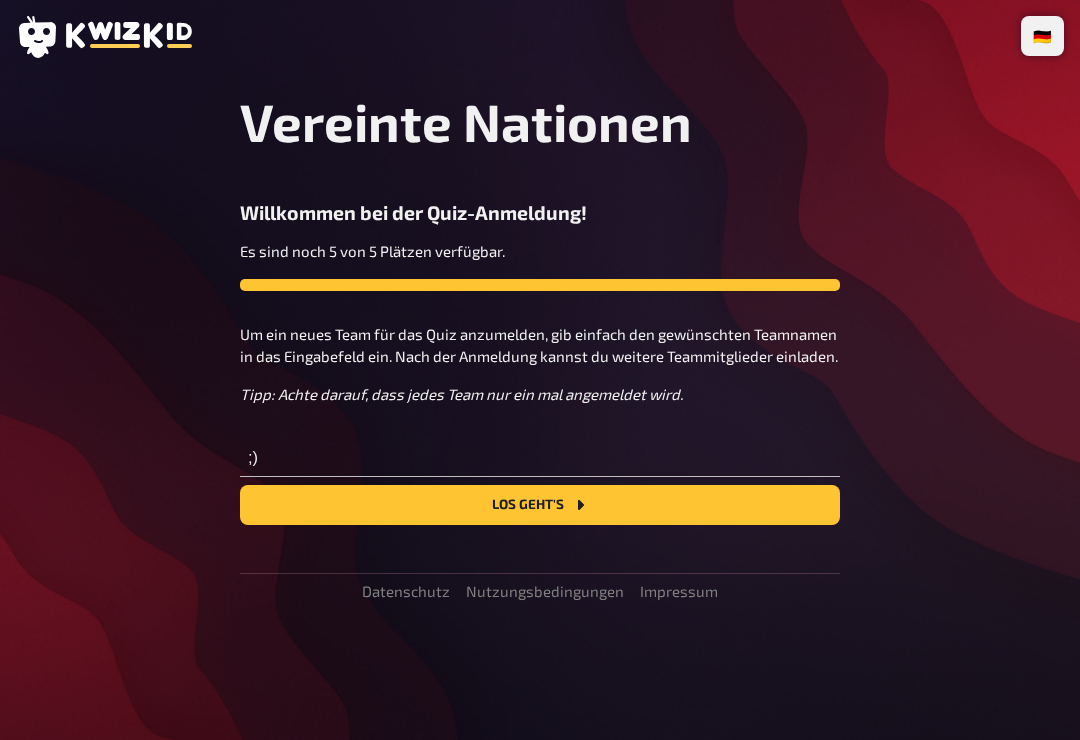click on "Los geht's" at bounding box center (540, 505) 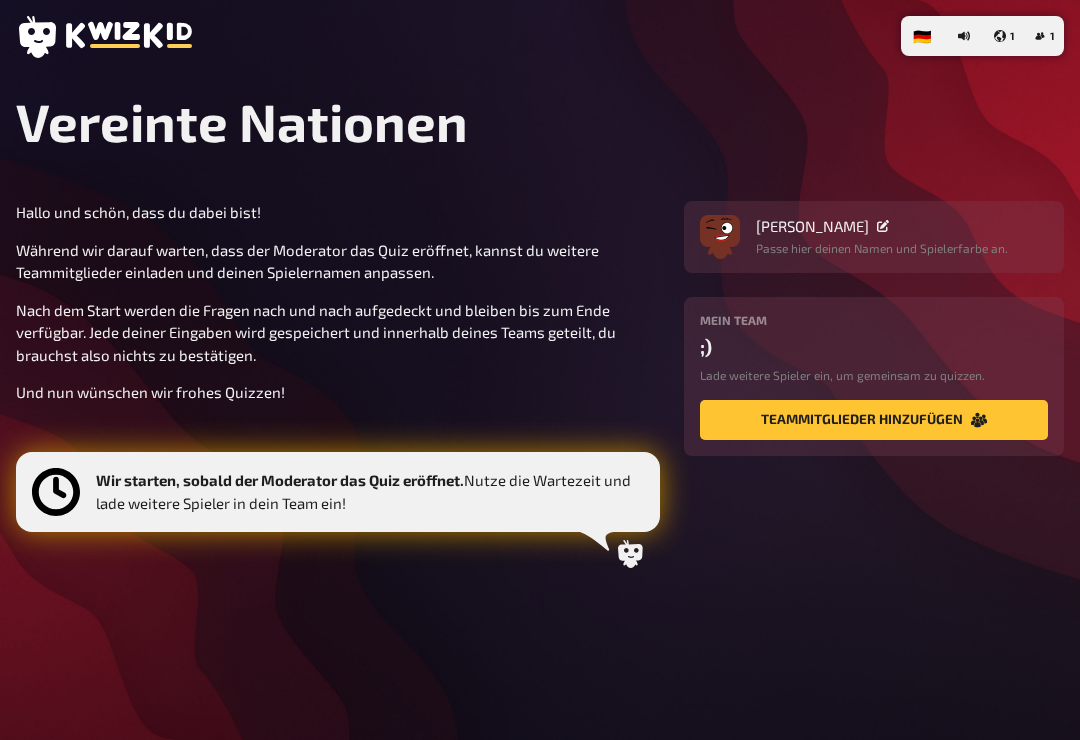 click on "🇩🇪 Deutsch 🇬🇧 English 🇳🇱 Nederlands 1 1 Vereinte Nationen Hallo und schön, dass du dabei bist! Während wir darauf warten, dass der Moderator das Quiz eröffnet, kannst du weitere Teammitglieder einladen und deinen Spielernamen anpassen. Nach dem Start werden die Fragen nach und nach aufgedeckt und bleiben bis zum Ende verfügbar. Jede deiner Eingaben wird gespeichert und innerhalb deines Teams geteilt, du brauchst also nichts zu bestätigen. Und nun wünschen wir frohes Quizzen! Wir starten, sobald der Moderator das Quiz eröffnet.
Nutze die Wartezeit und lade weitere Spieler in dein Team ein! [PERSON_NAME] Passe hier deinen Namen und Spielerfarbe an. Mein Team ;) Lade weitere Spieler ein, um gemeinsam zu quizzen. Teammitglieder hinzufügen" at bounding box center [540, 370] 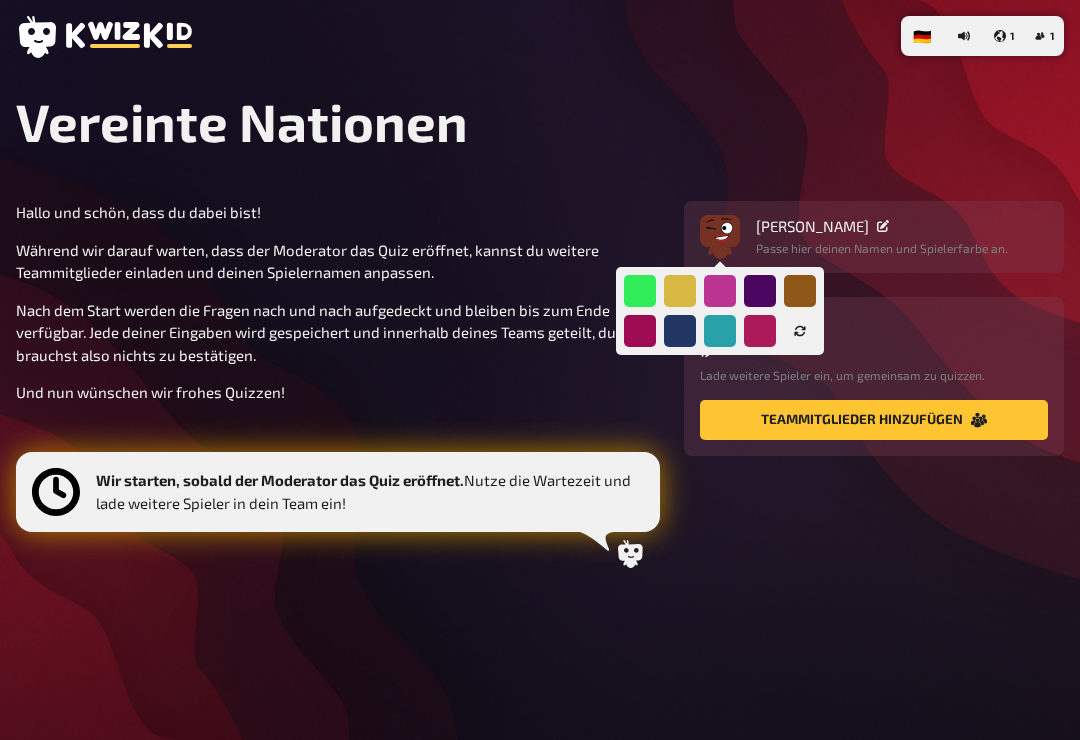 click at bounding box center (760, 331) 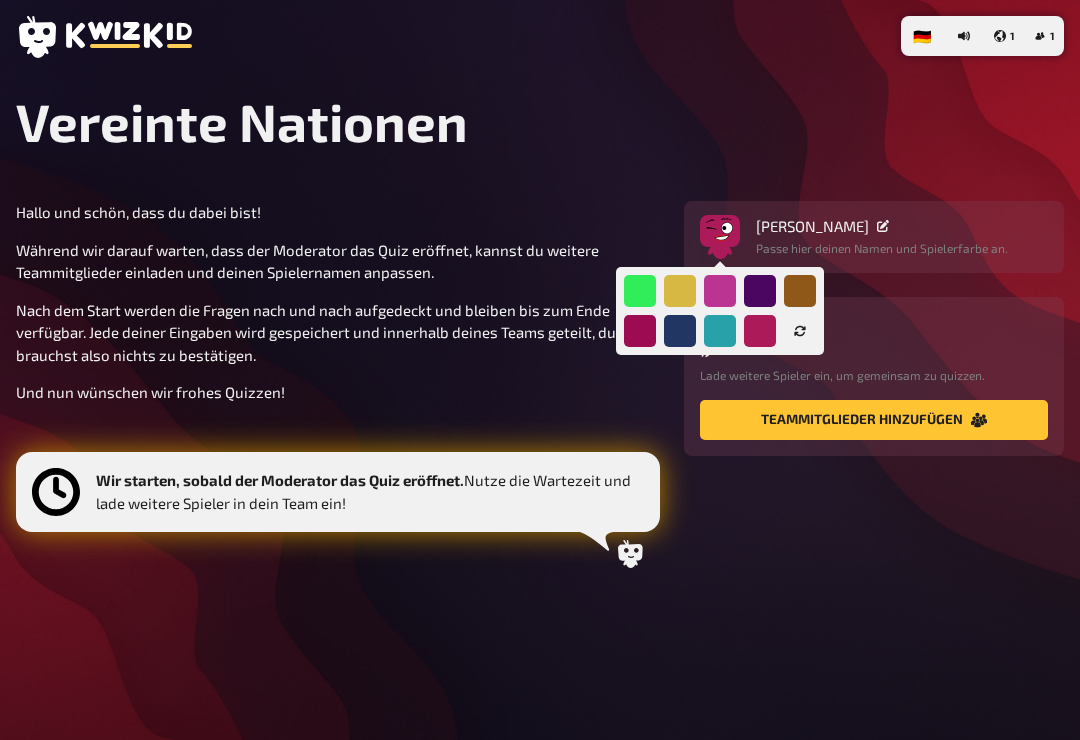 click at bounding box center (640, 331) 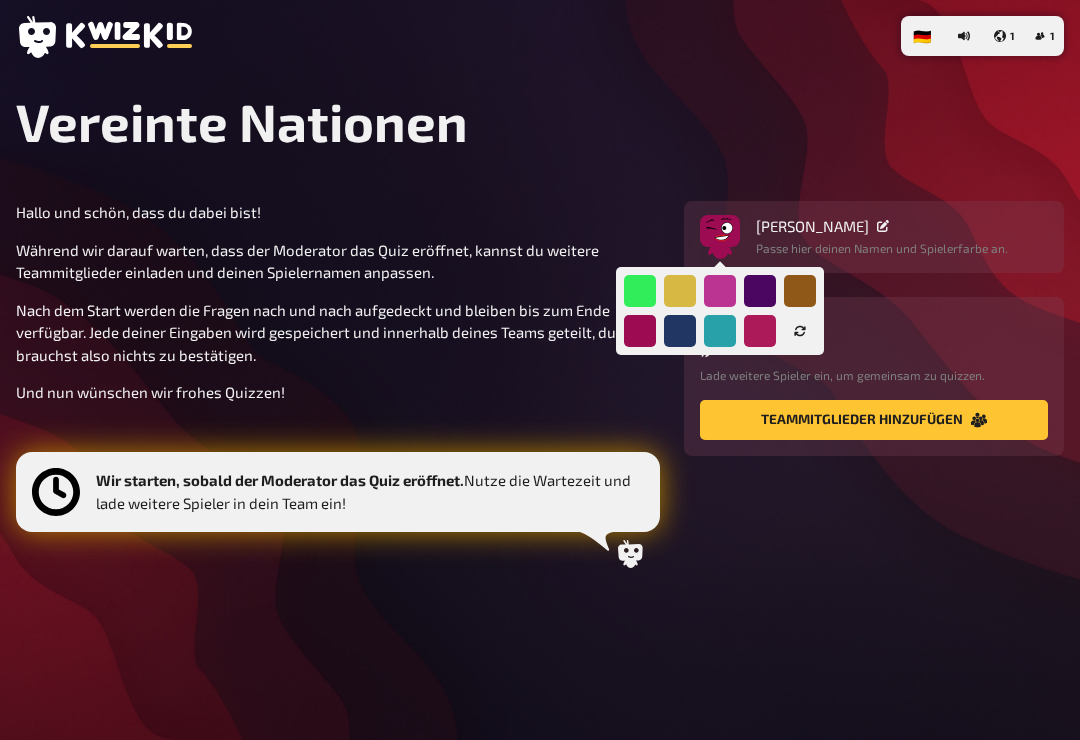 click on "Vereinte Nationen" at bounding box center [540, 121] 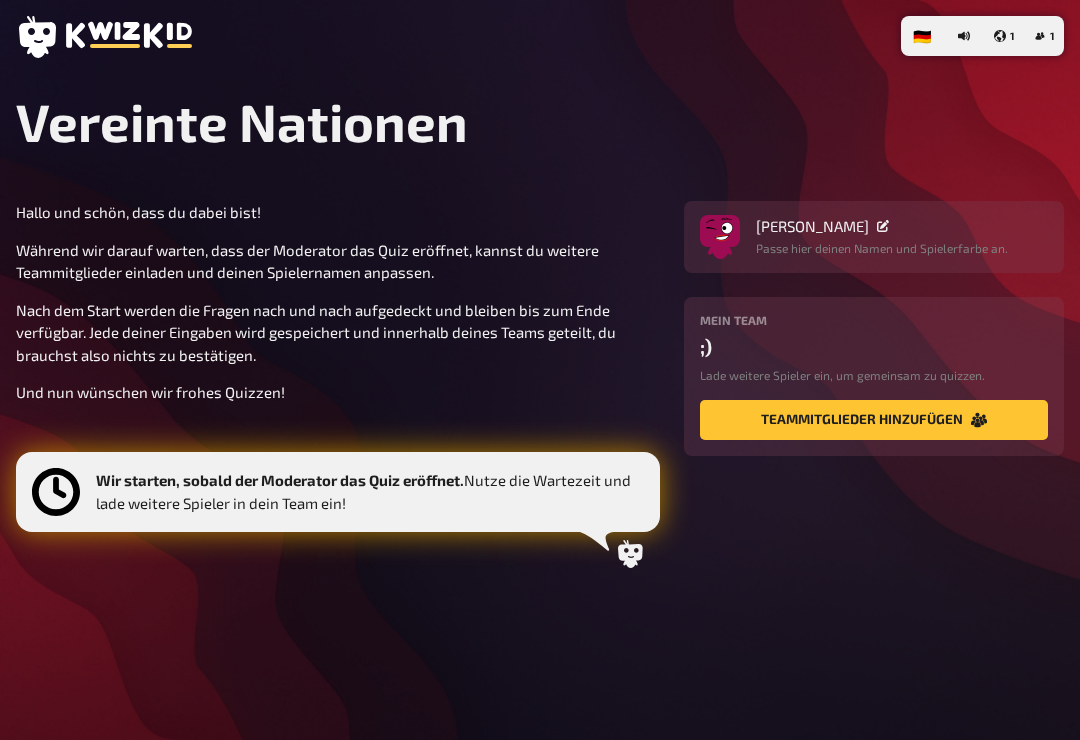 click at bounding box center [720, 231] 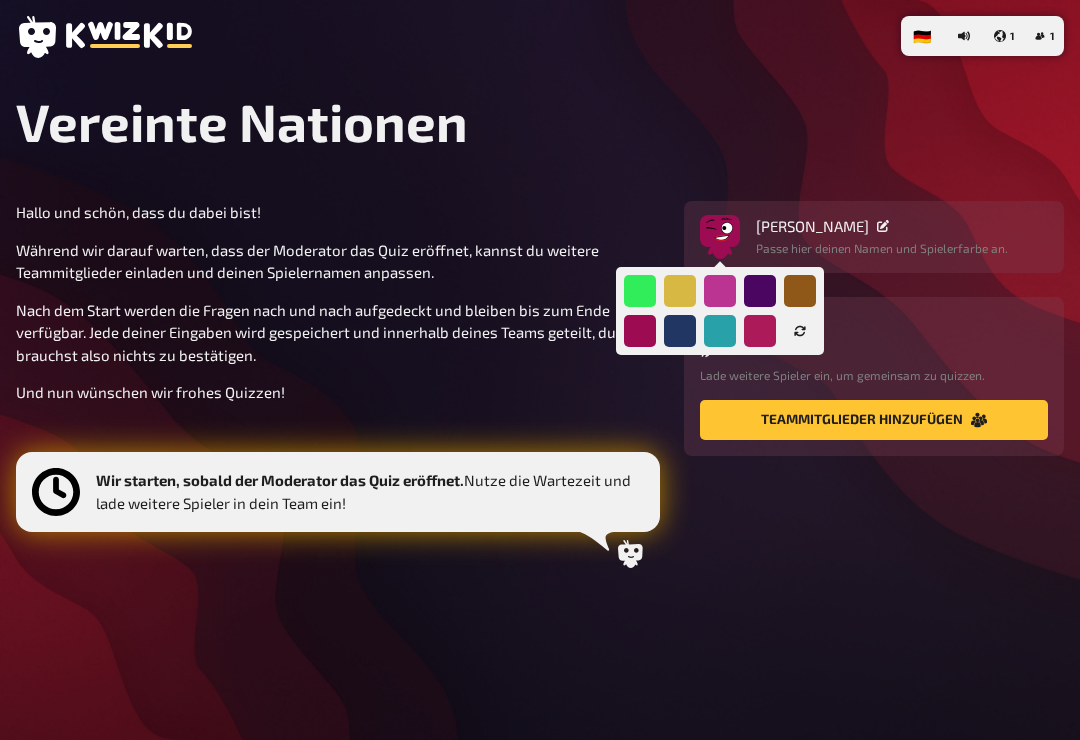 click at bounding box center [760, 331] 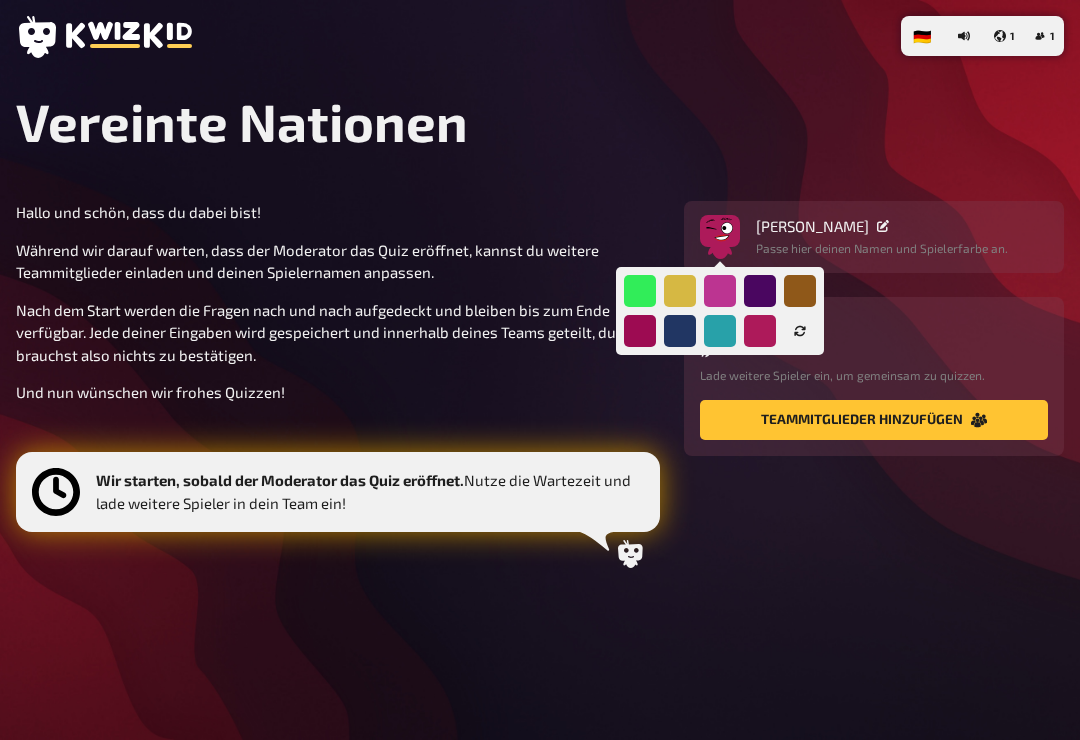 click at bounding box center [640, 331] 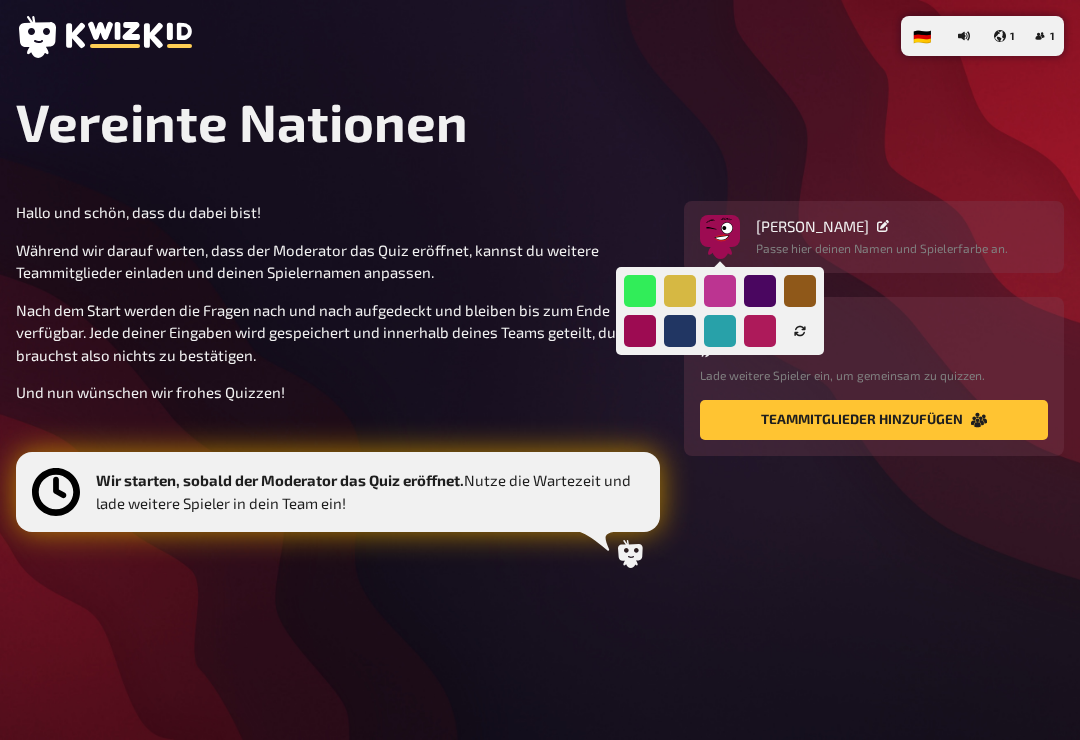 click on "Hallo und schön, dass du dabei bist! Während wir darauf warten, dass der Moderator das Quiz eröffnet, kannst du weitere Teammitglieder einladen und deinen Spielernamen anpassen. Nach dem Start werden die Fragen nach und nach aufgedeckt und bleiben bis zum Ende verfügbar. Jede deiner Eingaben wird gespeichert und innerhalb deines Teams geteilt, du brauchst also nichts zu bestätigen. Und nun wünschen wir frohes Quizzen! Wir starten, sobald der Moderator das Quiz eröffnet.
Nutze die Wartezeit und lade weitere Spieler in dein Team ein! [PERSON_NAME] Passe hier deinen Namen und Spielerfarbe an. Mein Team ;) Lade weitere Spieler ein, um gemeinsam zu quizzen. Teammitglieder hinzufügen" at bounding box center [540, 390] 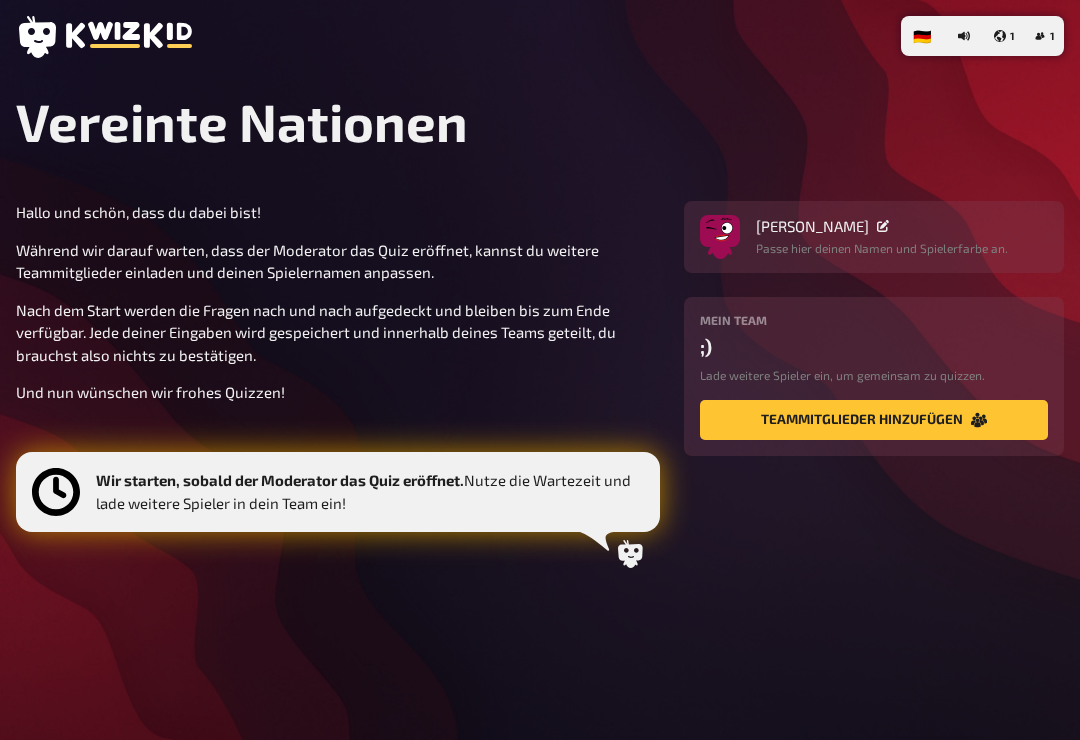 click on "[PERSON_NAME] Passe hier deinen Namen und Spielerfarbe an." at bounding box center [874, 237] 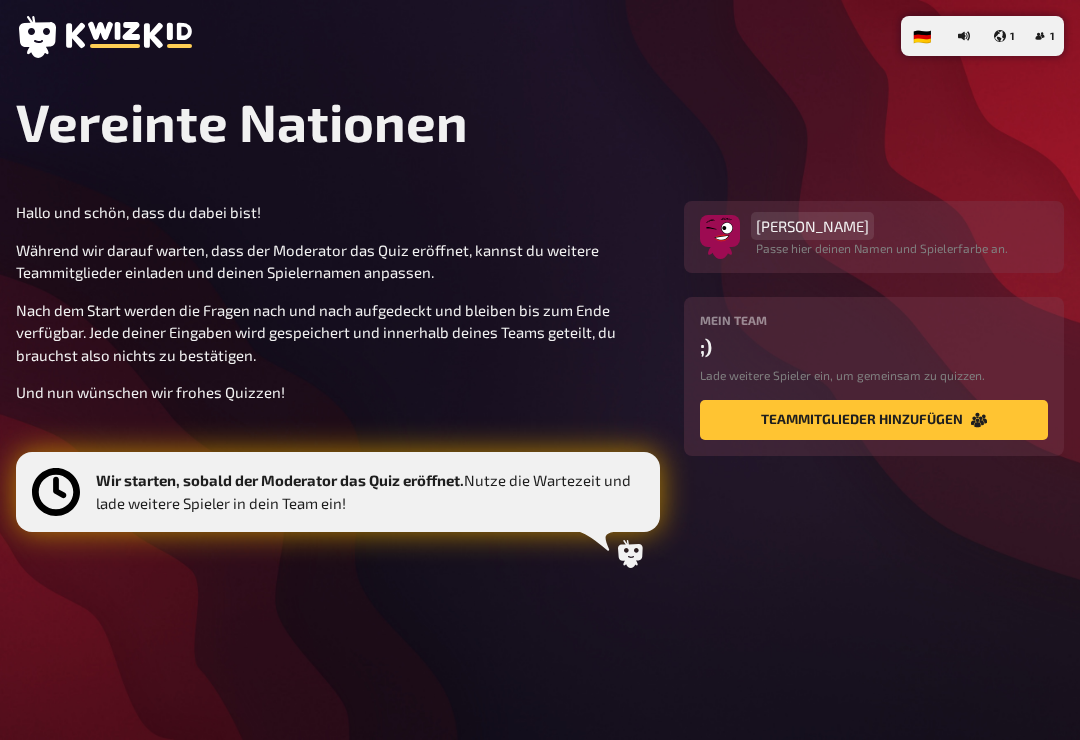 click on "[PERSON_NAME]" at bounding box center [812, 226] 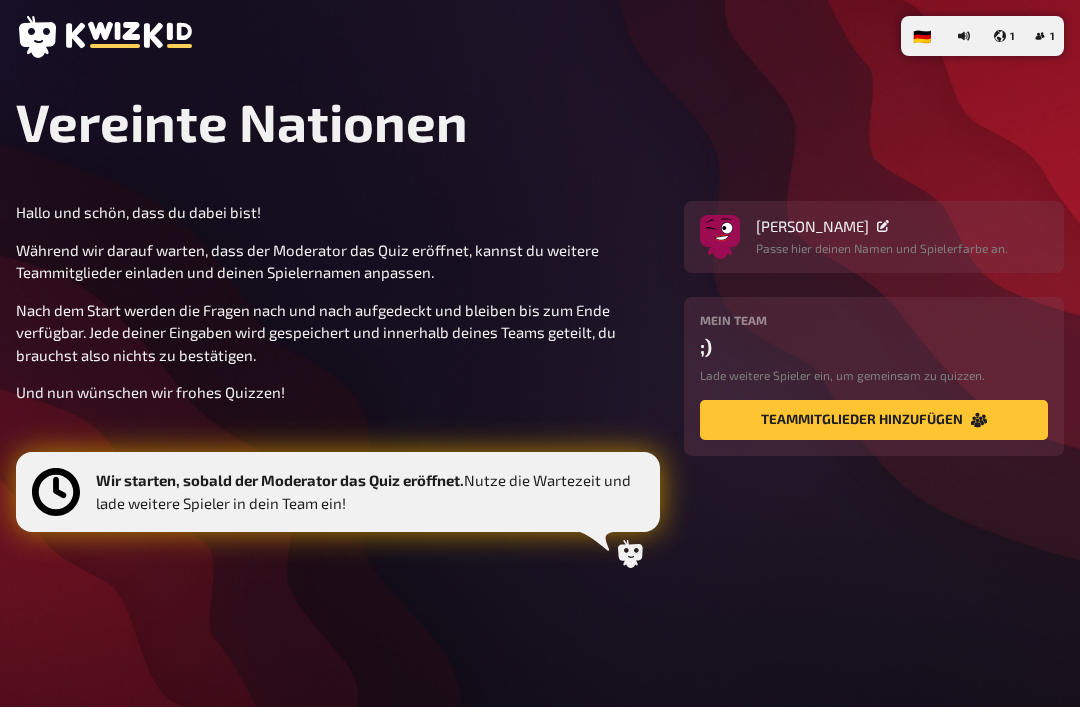 click on "Passe hier deinen Namen und Spielerfarbe an." at bounding box center [882, 248] 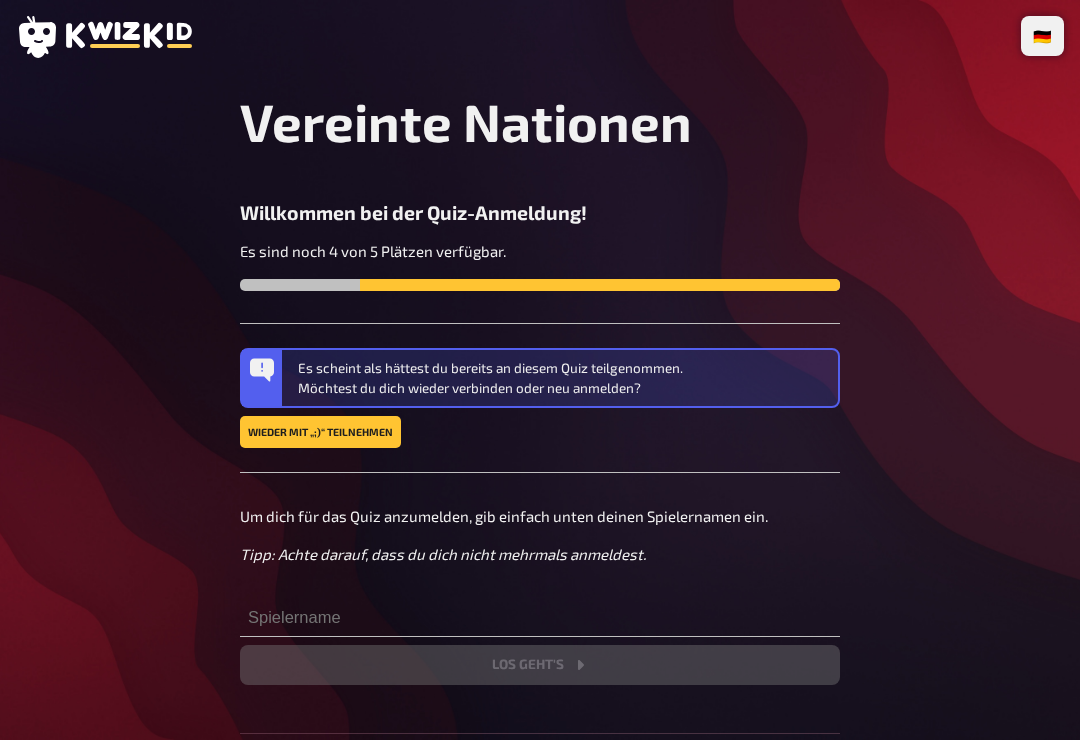 scroll, scrollTop: 0, scrollLeft: 0, axis: both 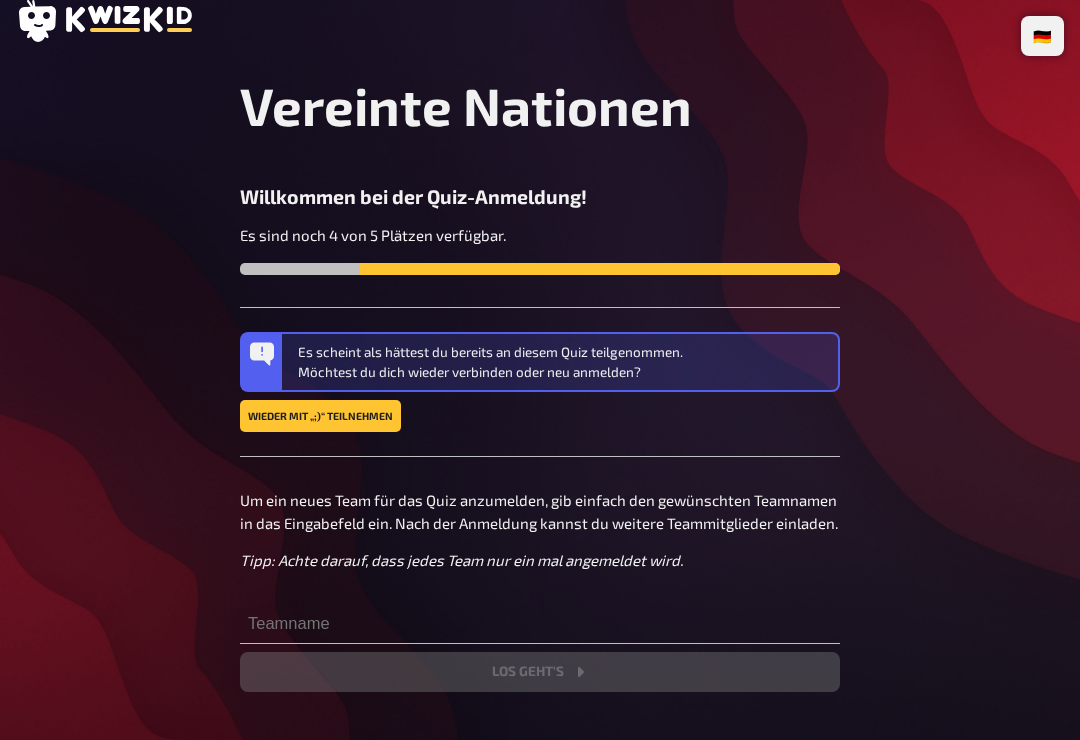 click on "Vereinte Nationen Willkommen bei der Quiz-Anmeldung! Es sind noch 4 von 5 Plätzen verfügbar. Es scheint als hättest du bereits an diesem Quiz teilgenommen.
Möchtest du dich wieder verbinden oder neu anmelden? Wieder mit „;)“ teilnehmen Um ein neues Team für das Quiz anzumelden, gib einfach den gewünschten Teamnamen in das Eingabefeld ein. Nach der Anmeldung kannst du weitere Teammitglieder einladen. Tipp: Achte darauf, dass jedes Team nur ein mal angemeldet wird. Los geht's" at bounding box center (540, 383) 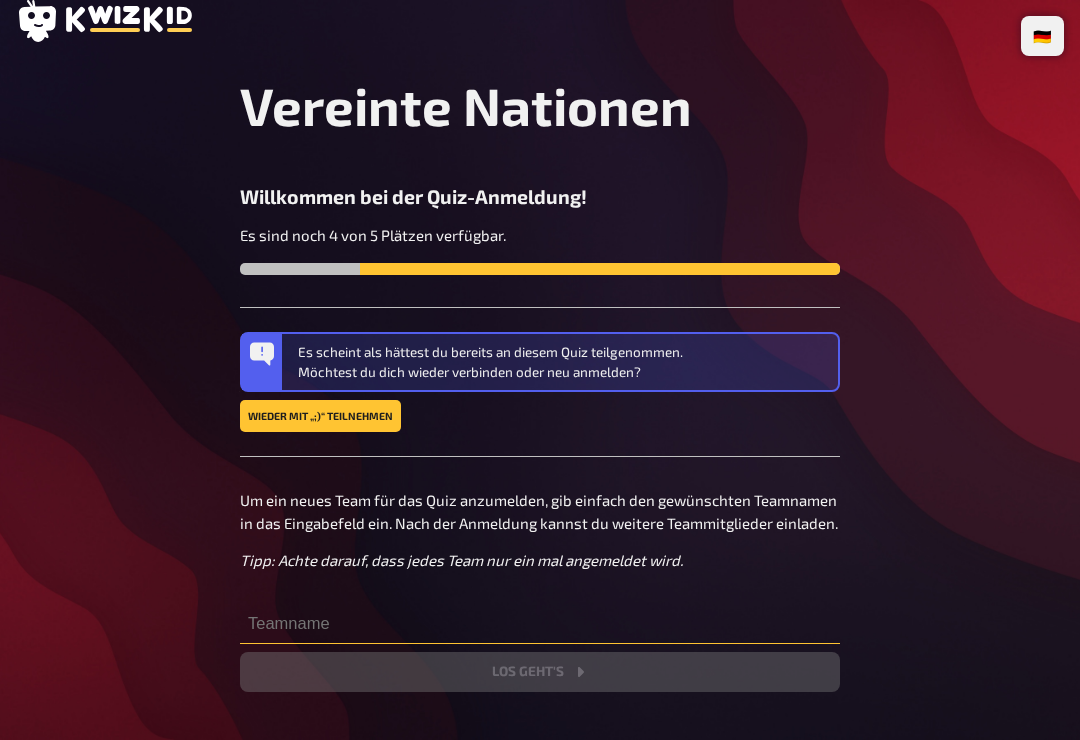 click at bounding box center [540, 624] 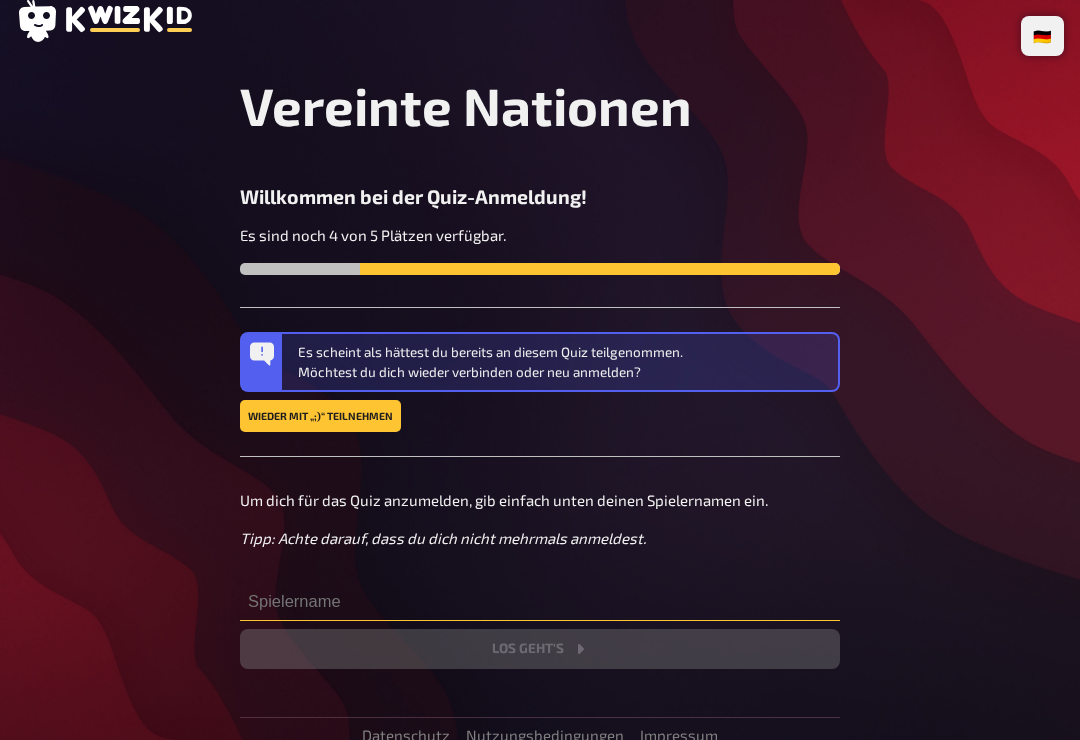 scroll, scrollTop: 15, scrollLeft: 0, axis: vertical 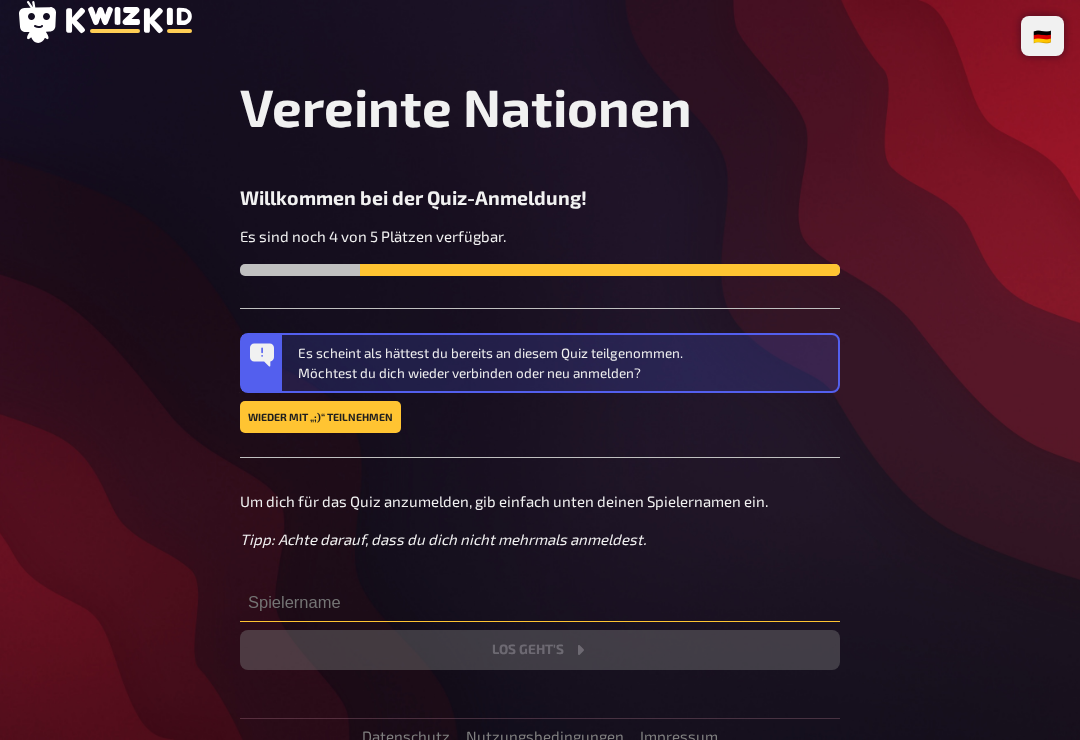click at bounding box center [540, 602] 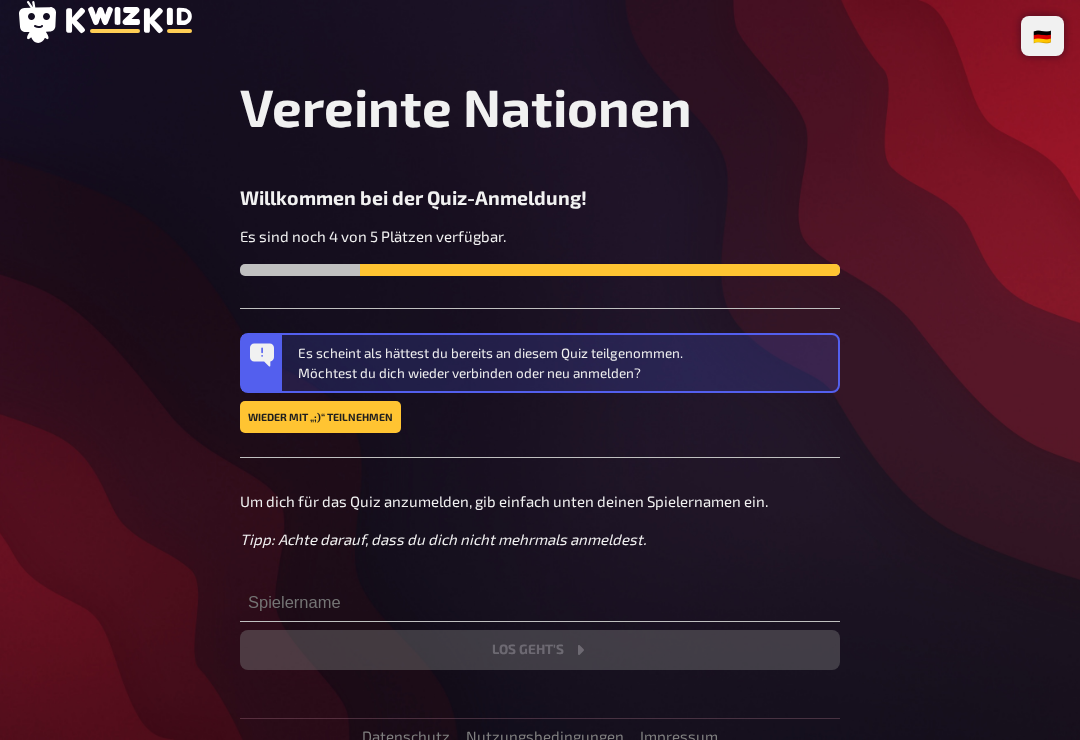 click 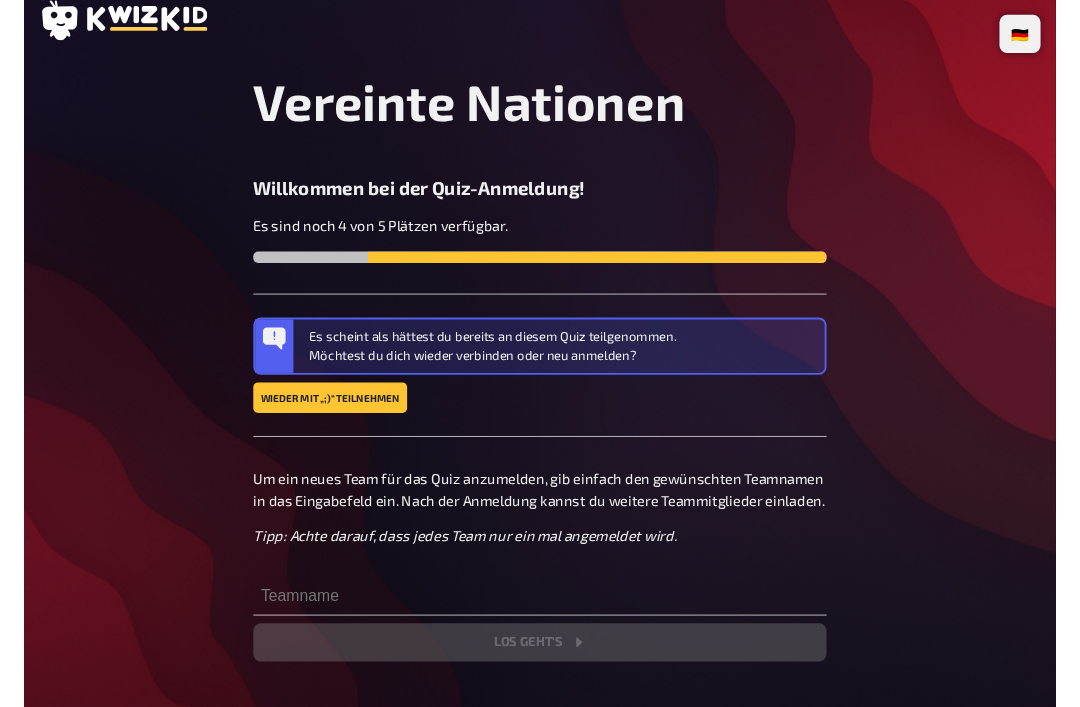 scroll, scrollTop: 32, scrollLeft: 0, axis: vertical 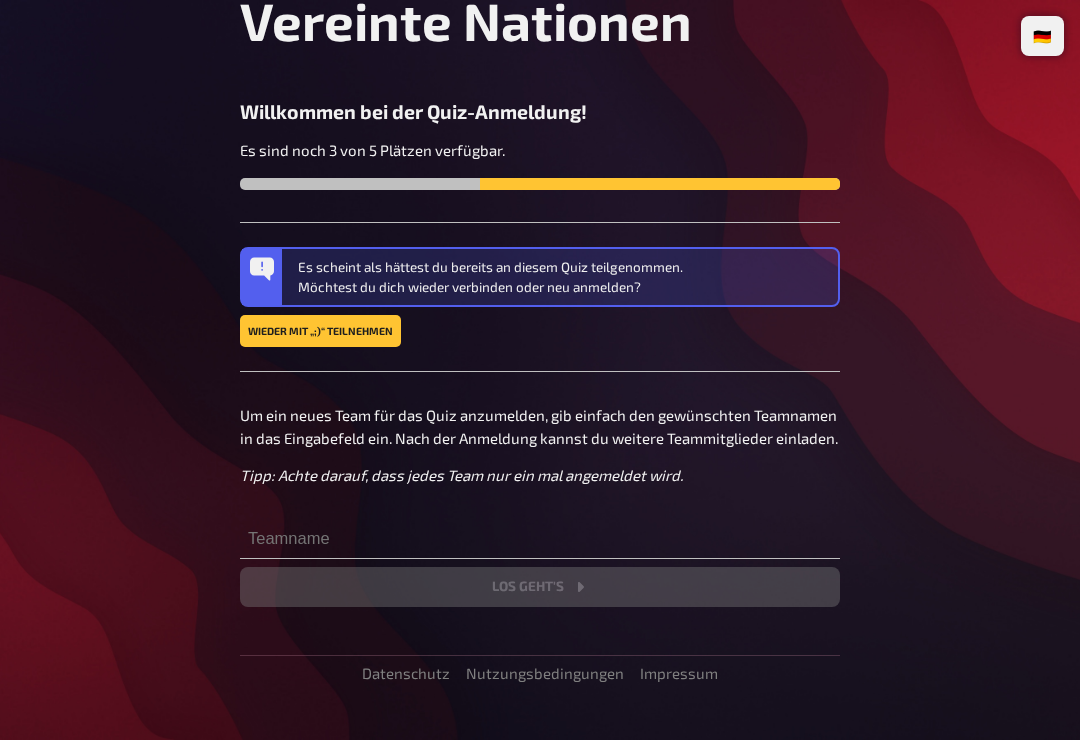click on "Wieder mit „;)“ teilnehmen" at bounding box center (320, 331) 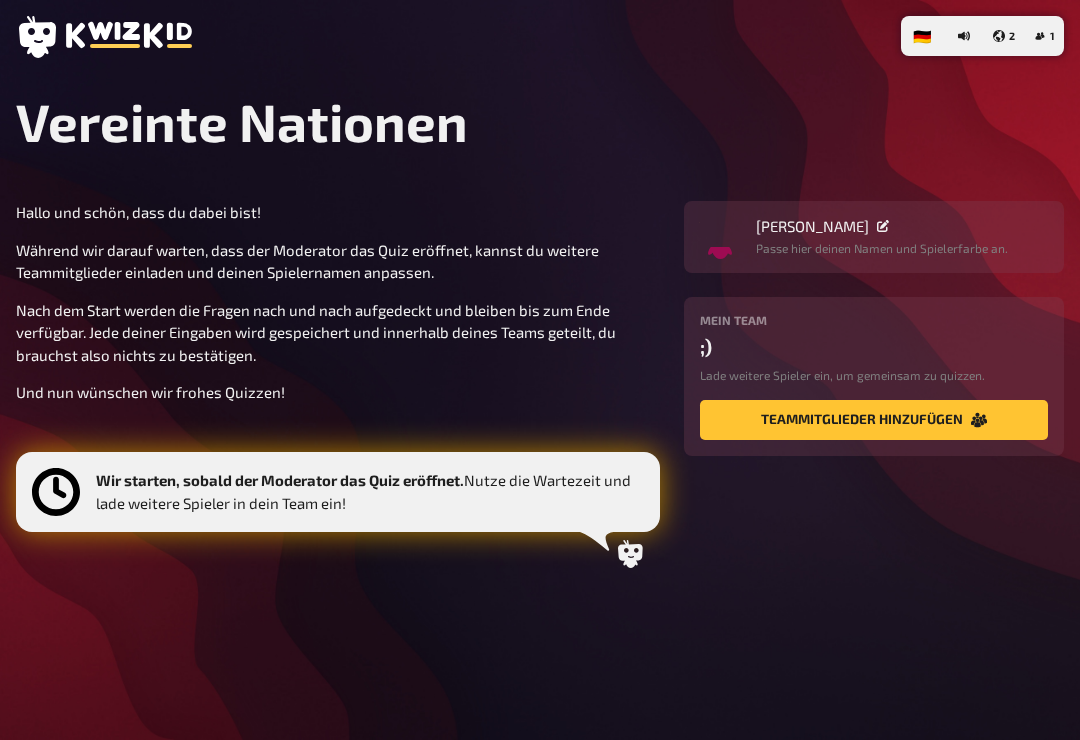 scroll, scrollTop: 0, scrollLeft: 0, axis: both 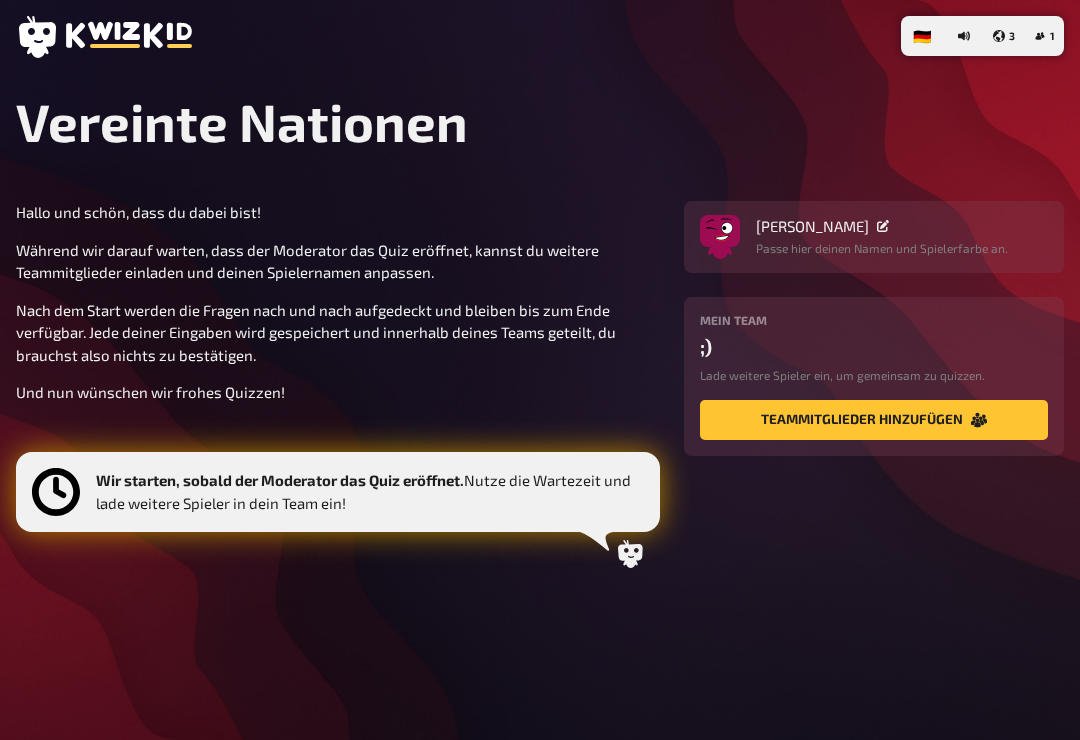 click on "Teammitglieder hinzufügen" at bounding box center [874, 420] 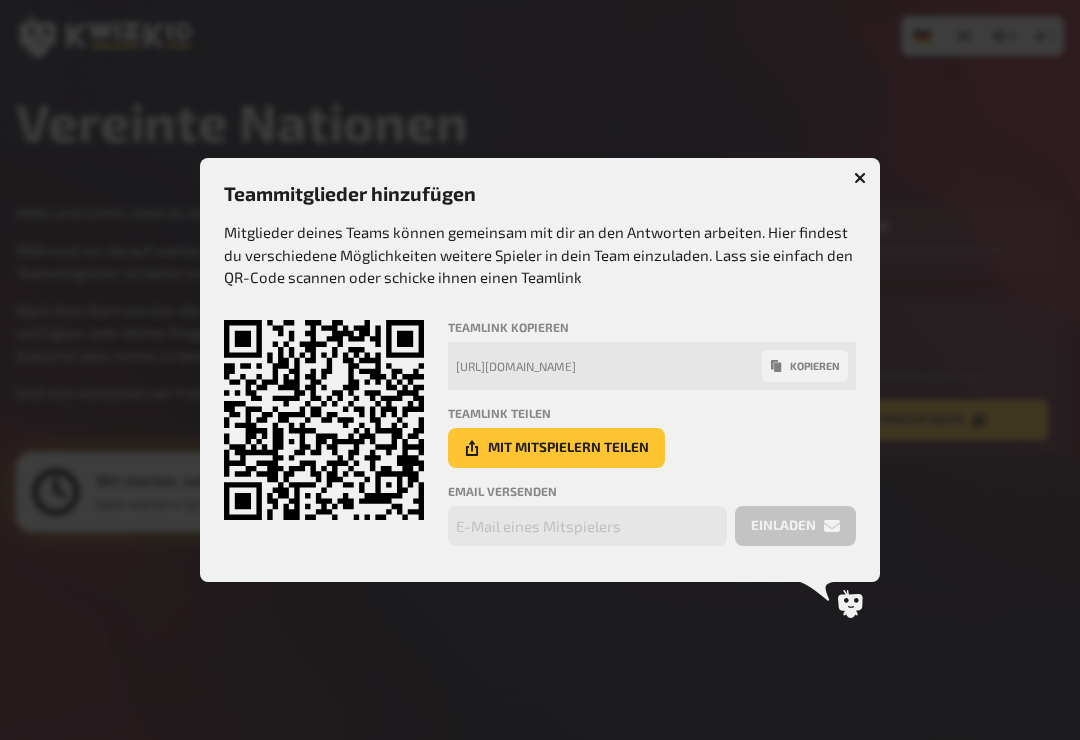 click at bounding box center [860, 178] 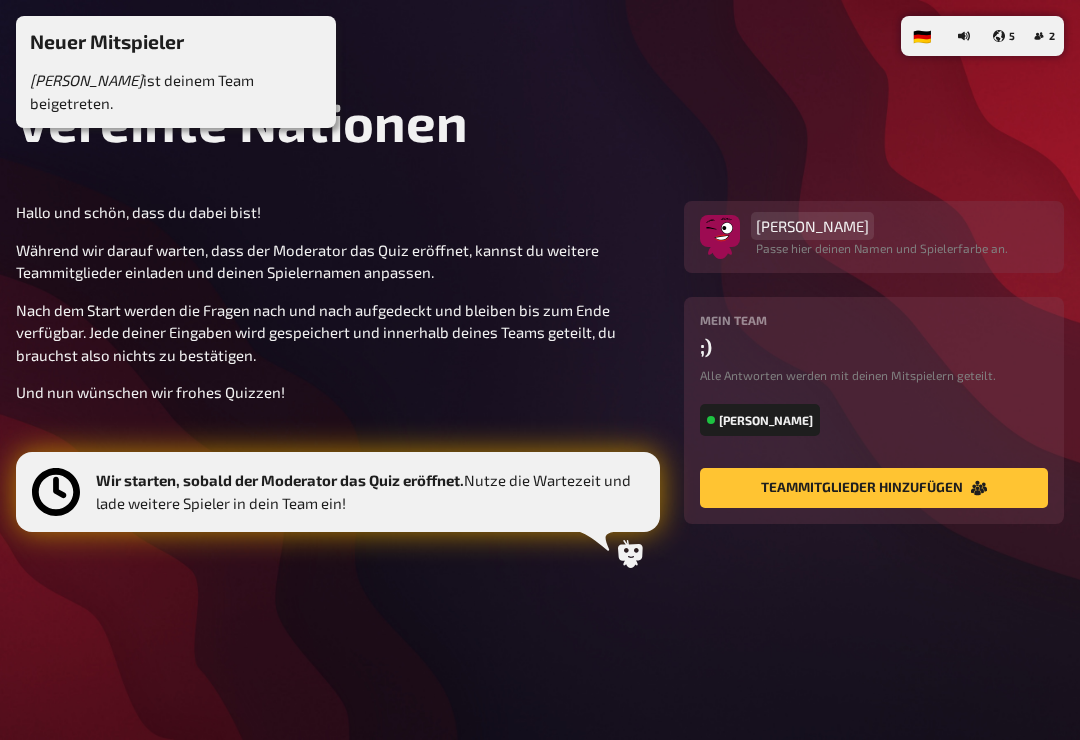 click on "[PERSON_NAME]" at bounding box center [812, 226] 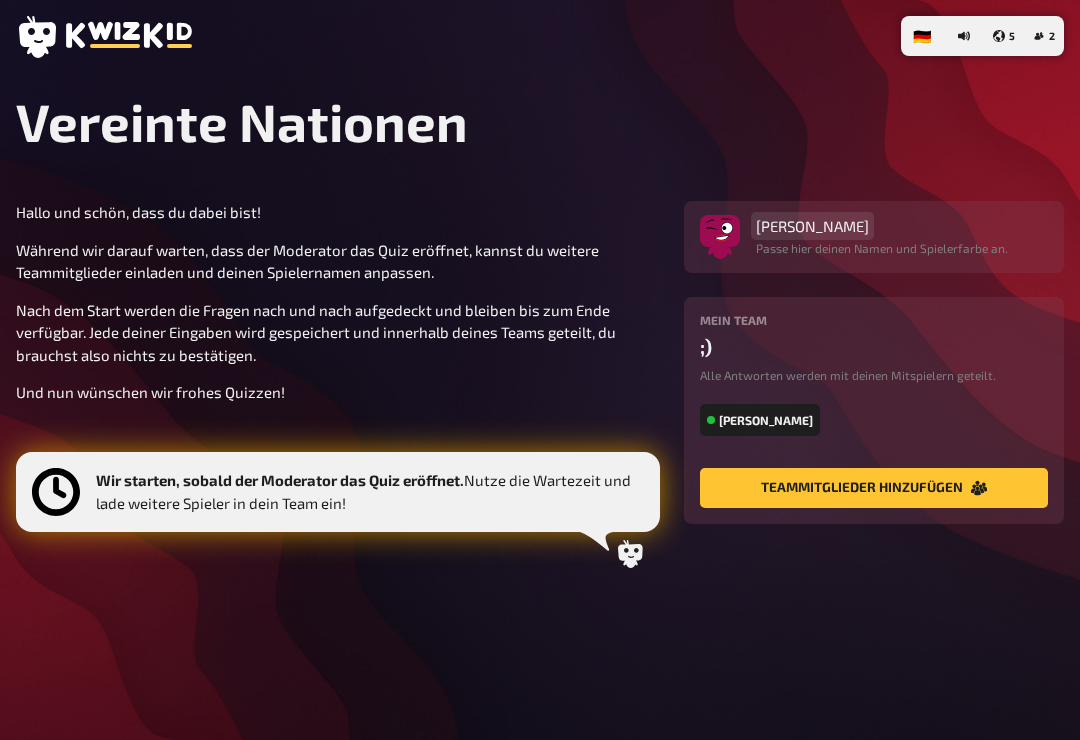 type 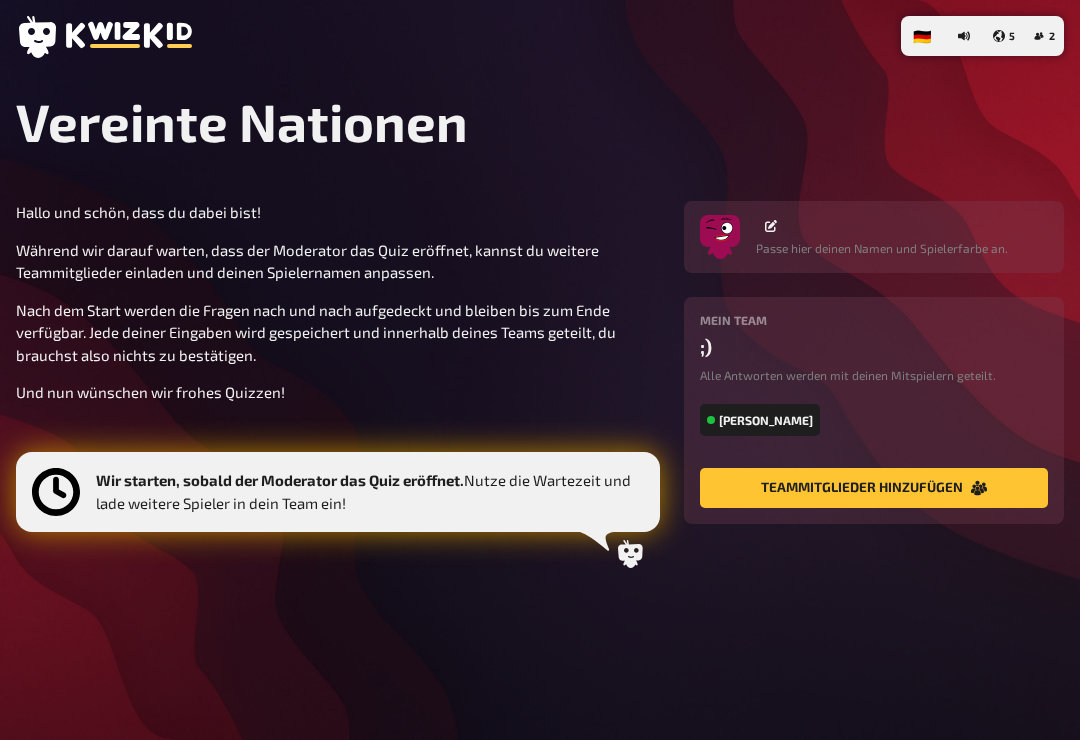 click on "Teammitglieder hinzufügen" at bounding box center (874, 488) 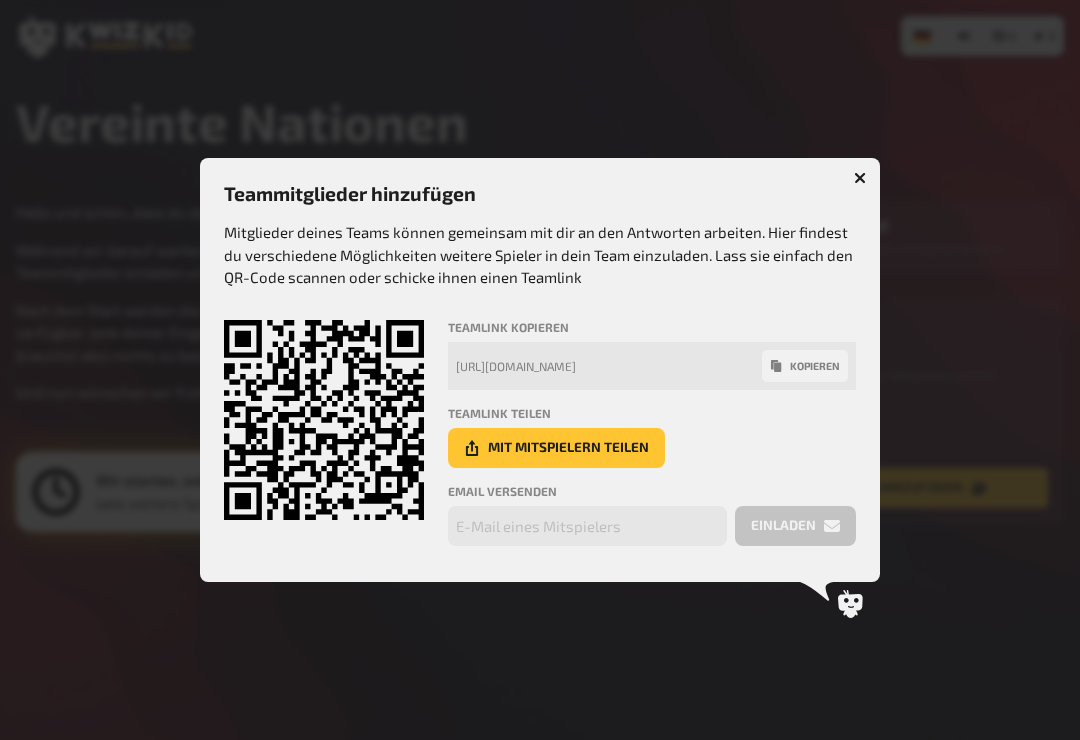 click at bounding box center (860, 178) 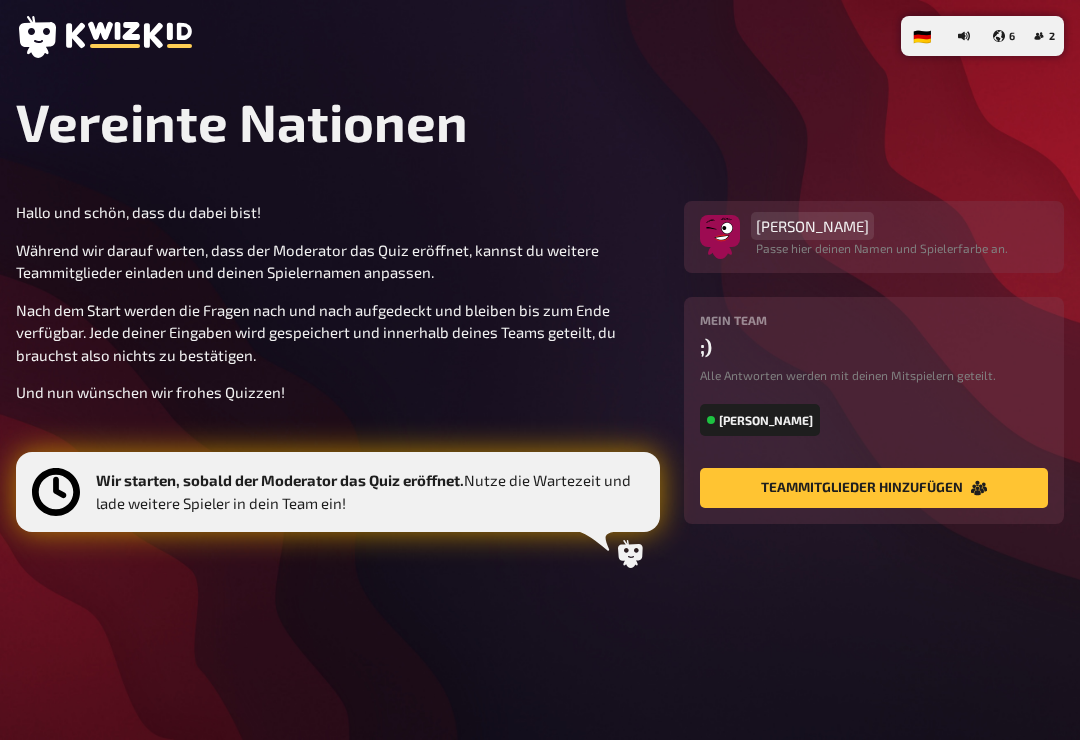 click on "[PERSON_NAME]" at bounding box center (812, 226) 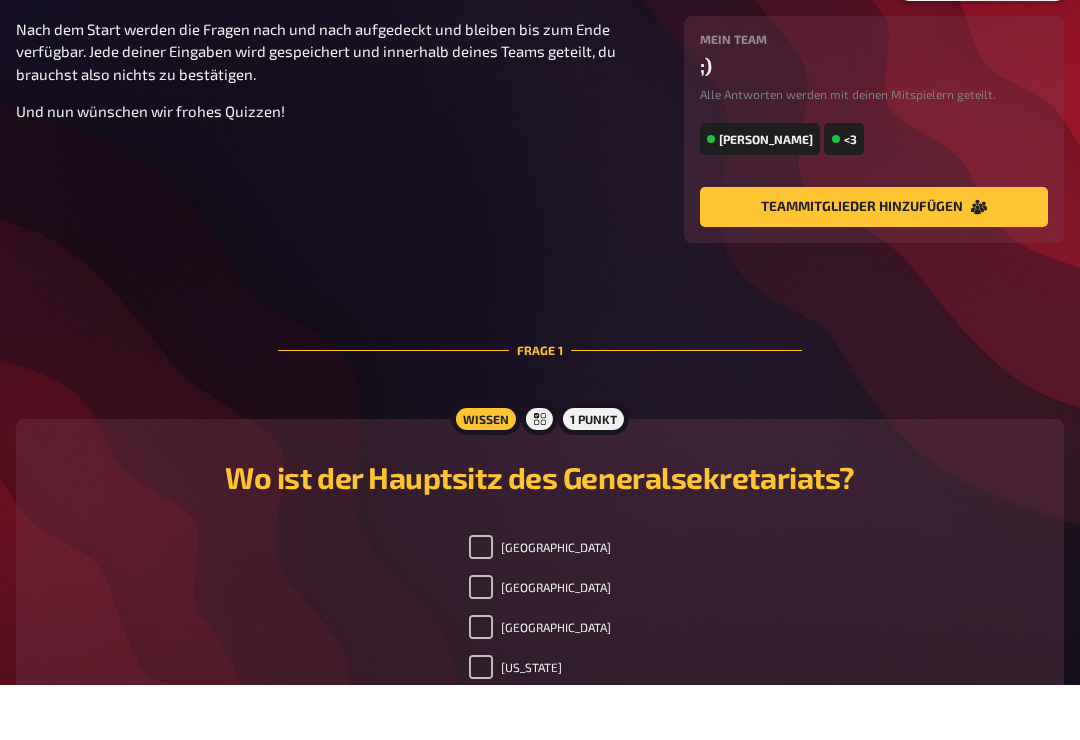 scroll, scrollTop: 253, scrollLeft: 0, axis: vertical 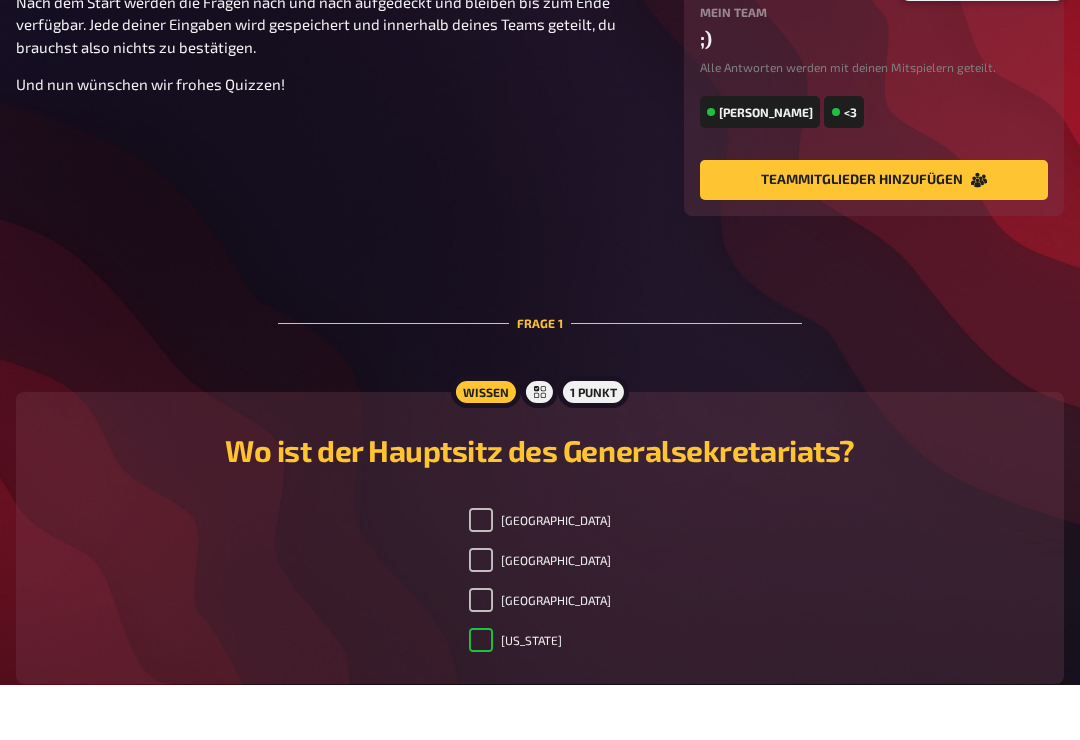 checkbox on "true" 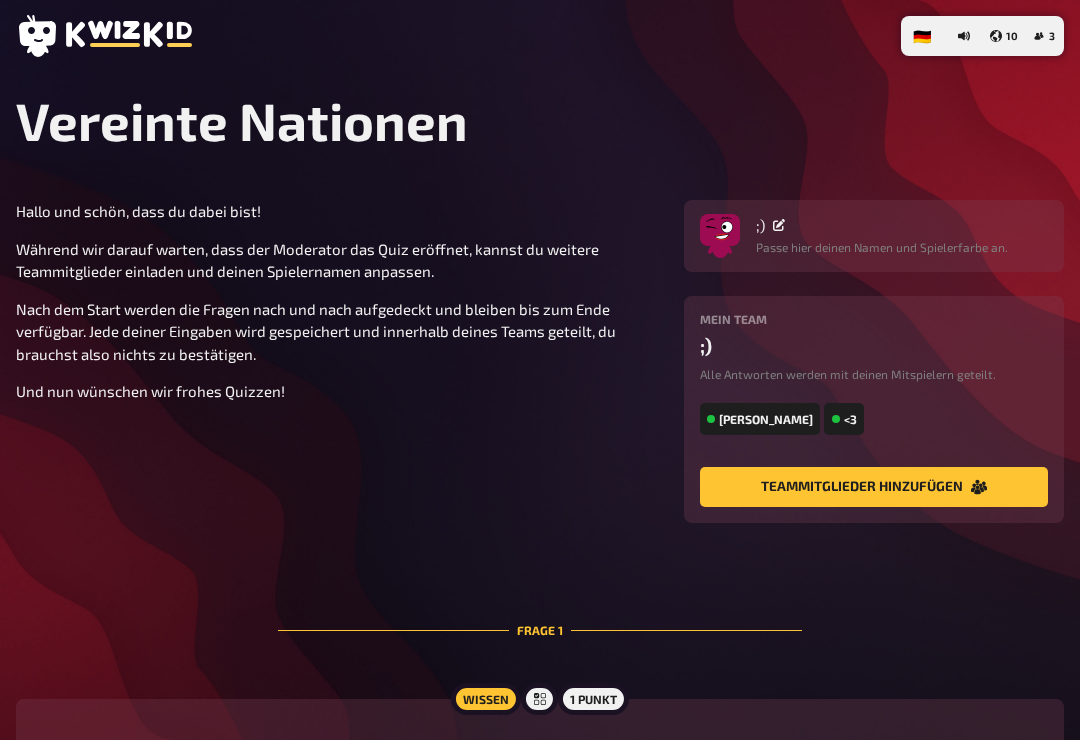 scroll, scrollTop: 0, scrollLeft: 0, axis: both 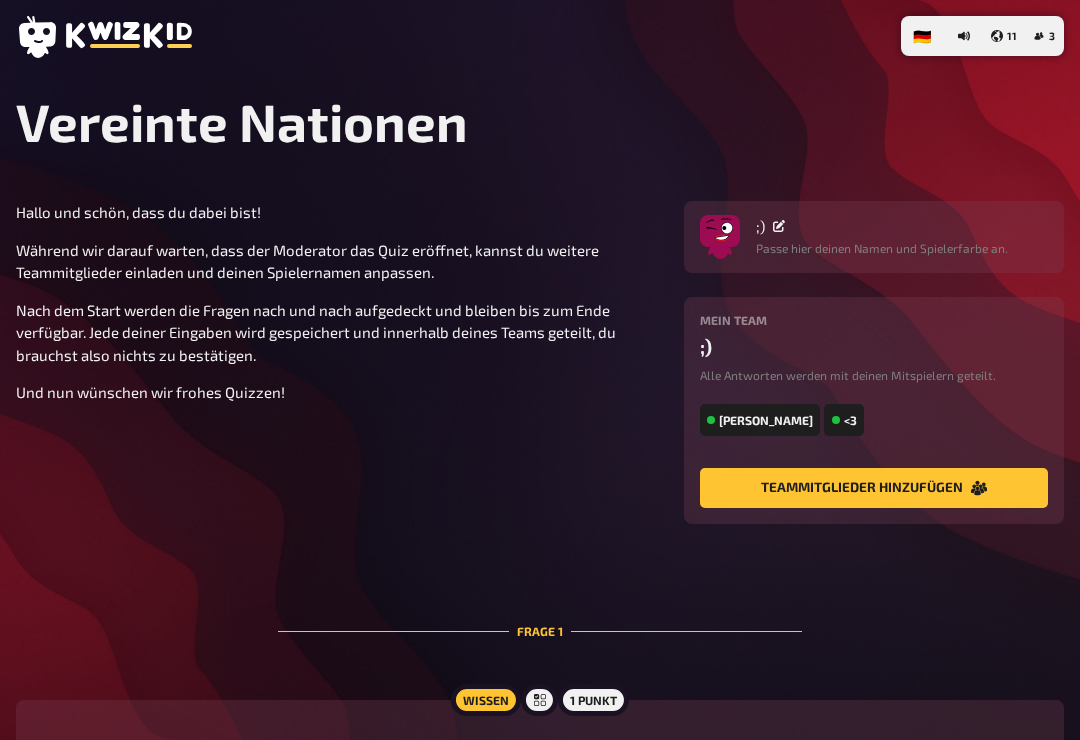 click at bounding box center (720, 231) 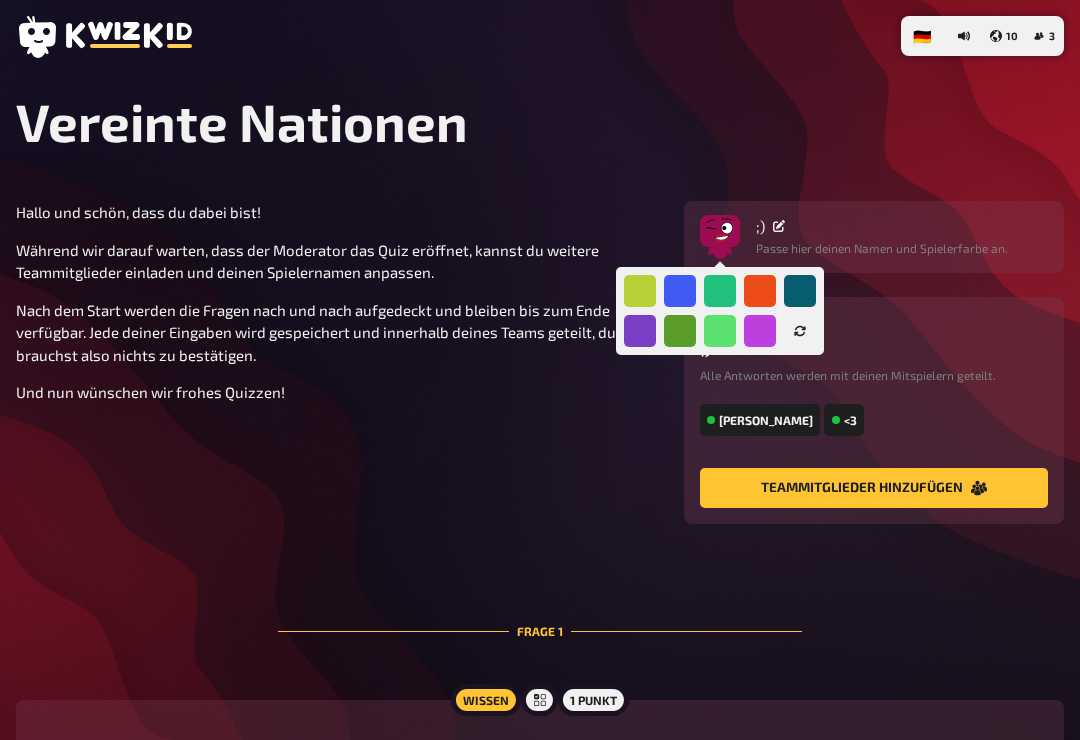 click at bounding box center (800, 291) 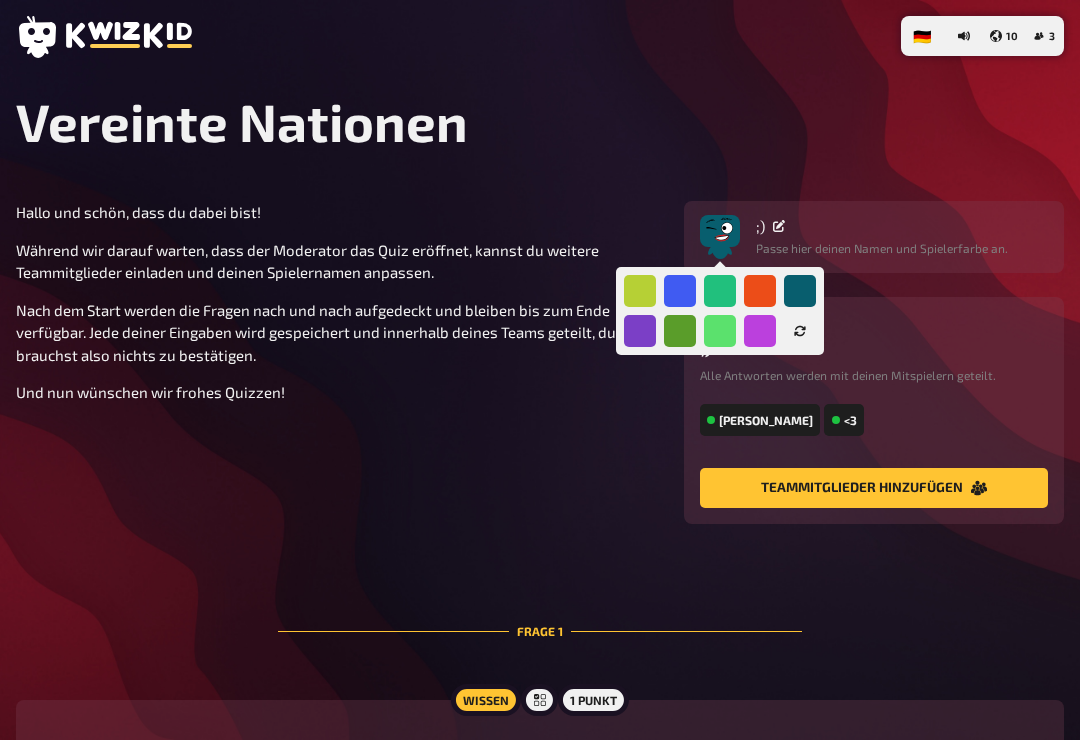 click at bounding box center [760, 331] 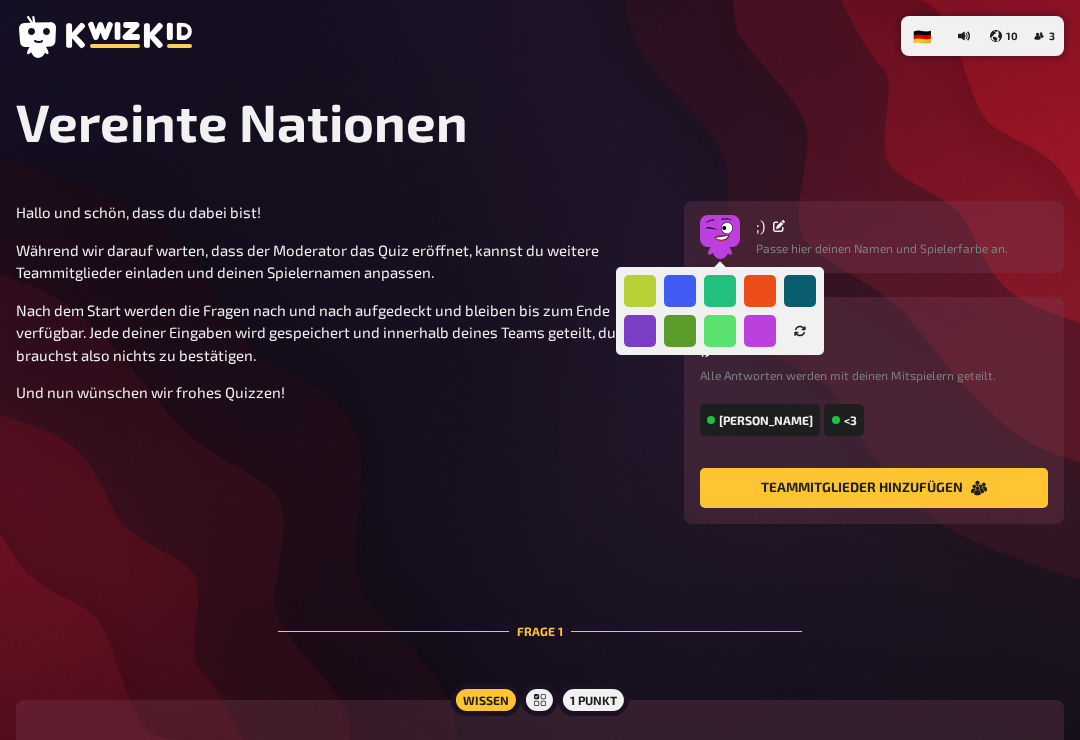 click 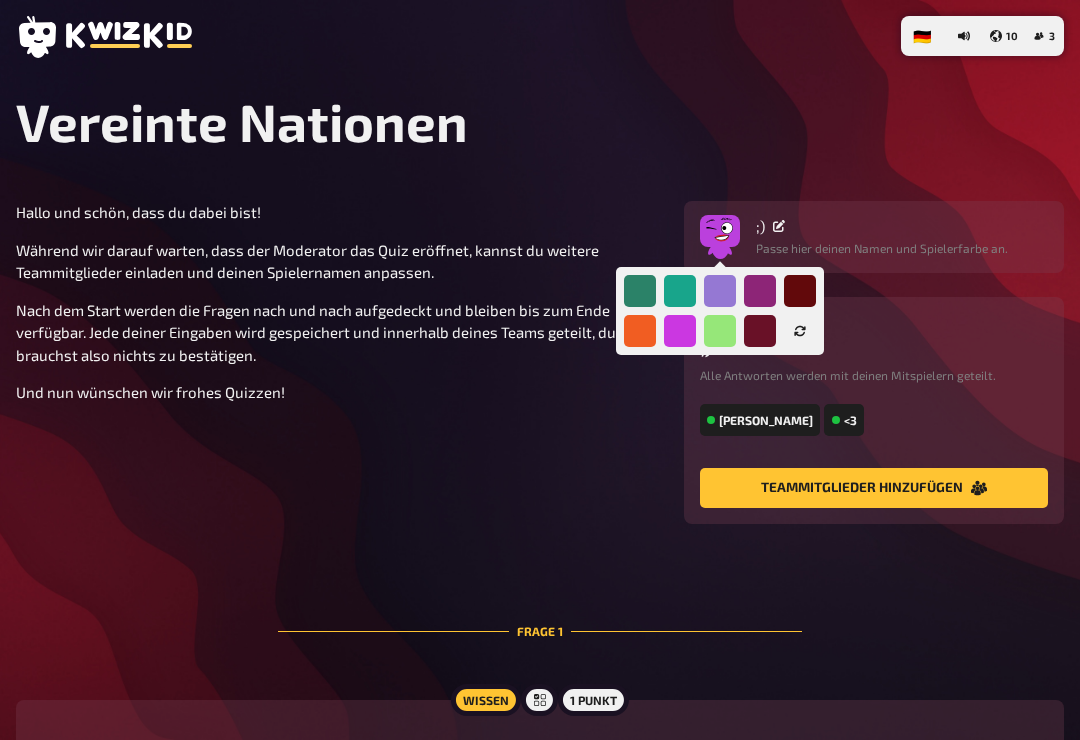 click at bounding box center (800, 291) 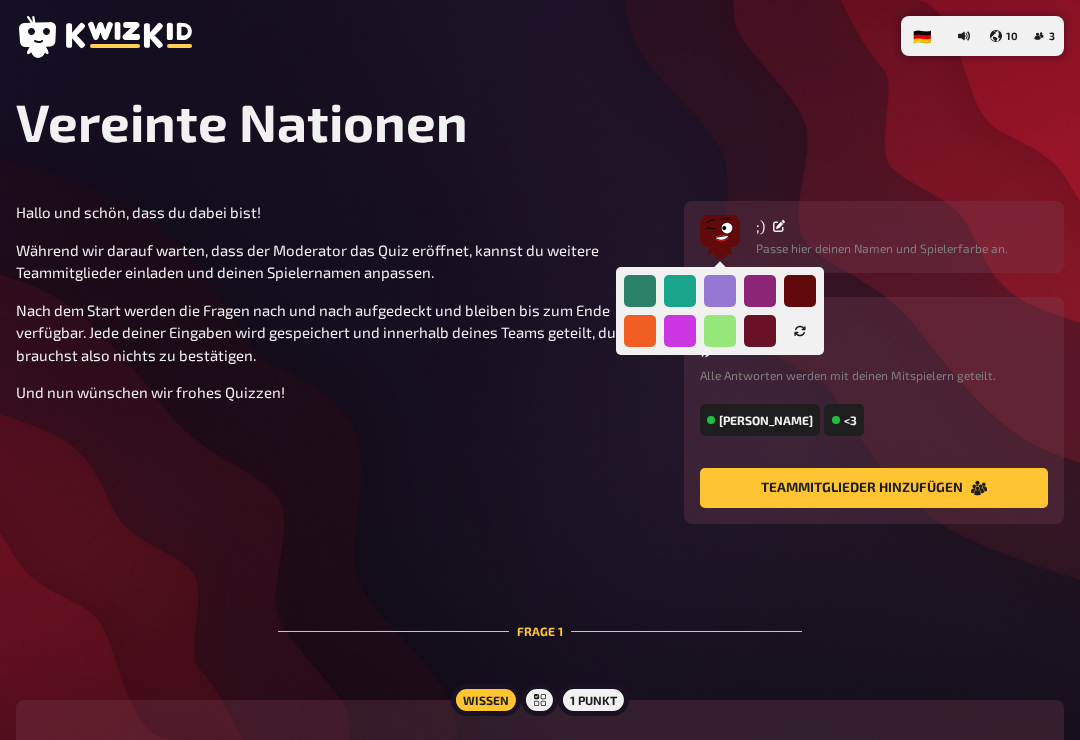 click at bounding box center [760, 331] 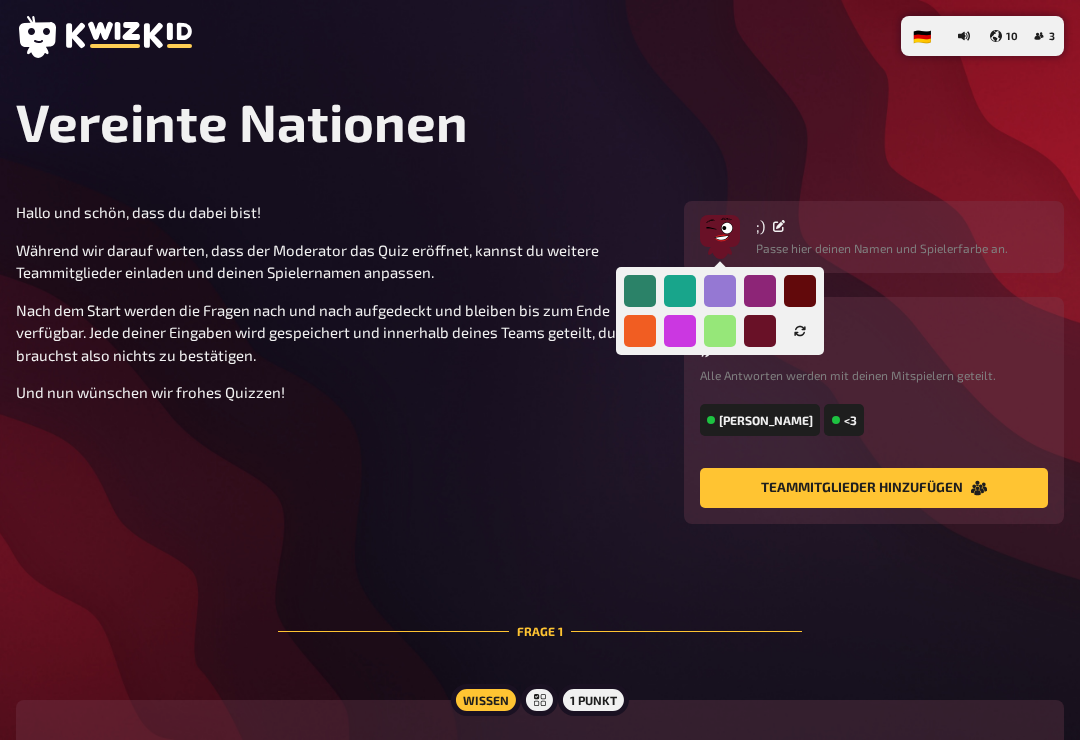 click at bounding box center [800, 331] 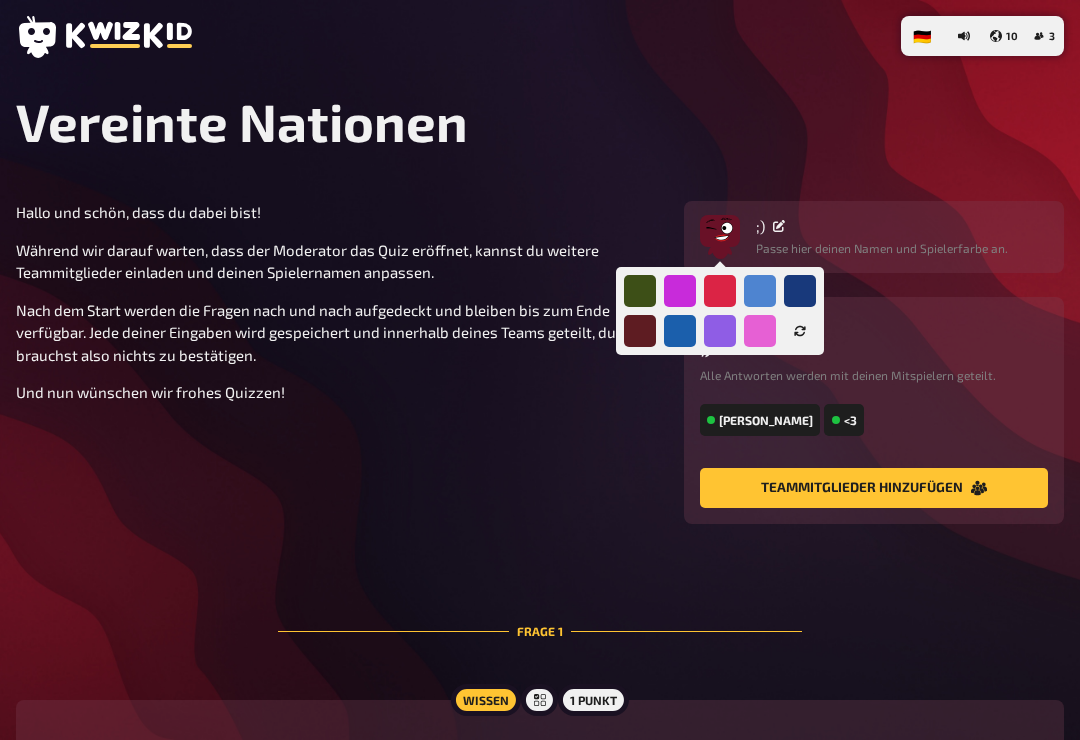 click 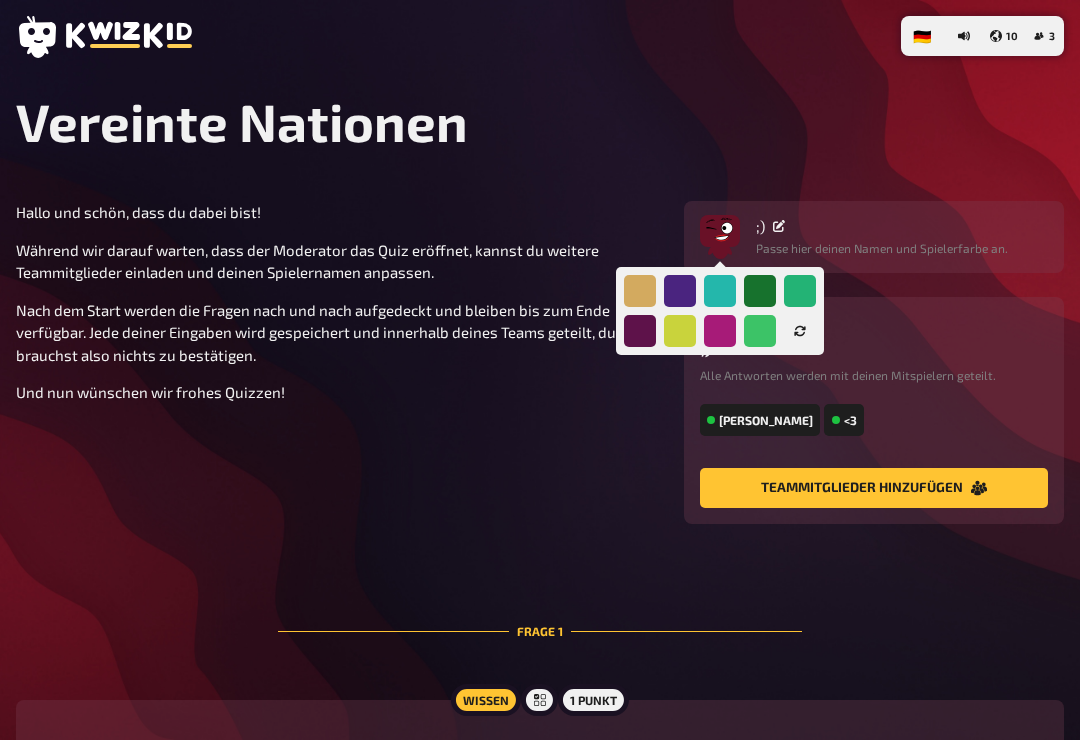 click at bounding box center [800, 331] 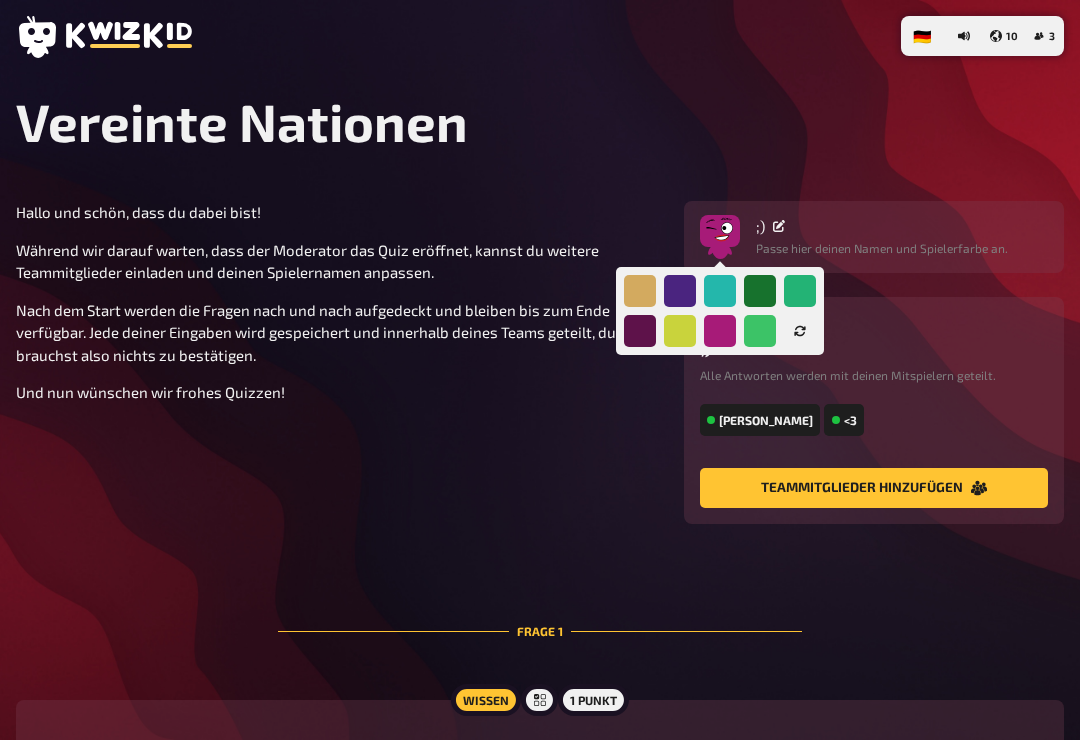 click at bounding box center [640, 331] 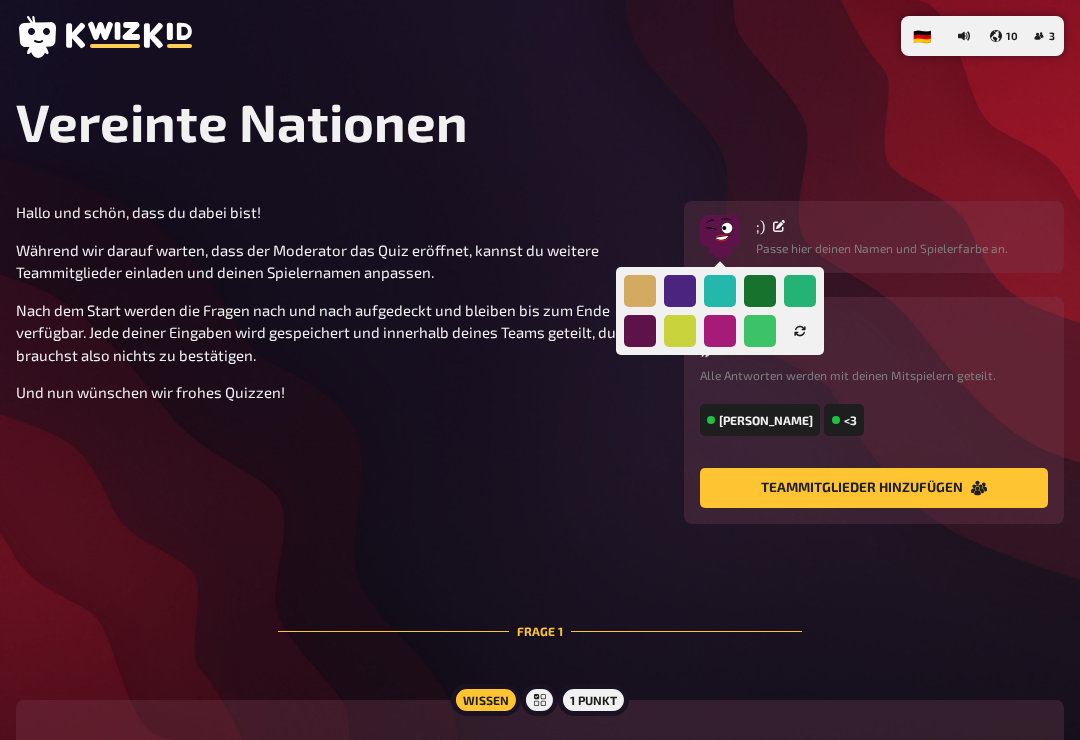 click 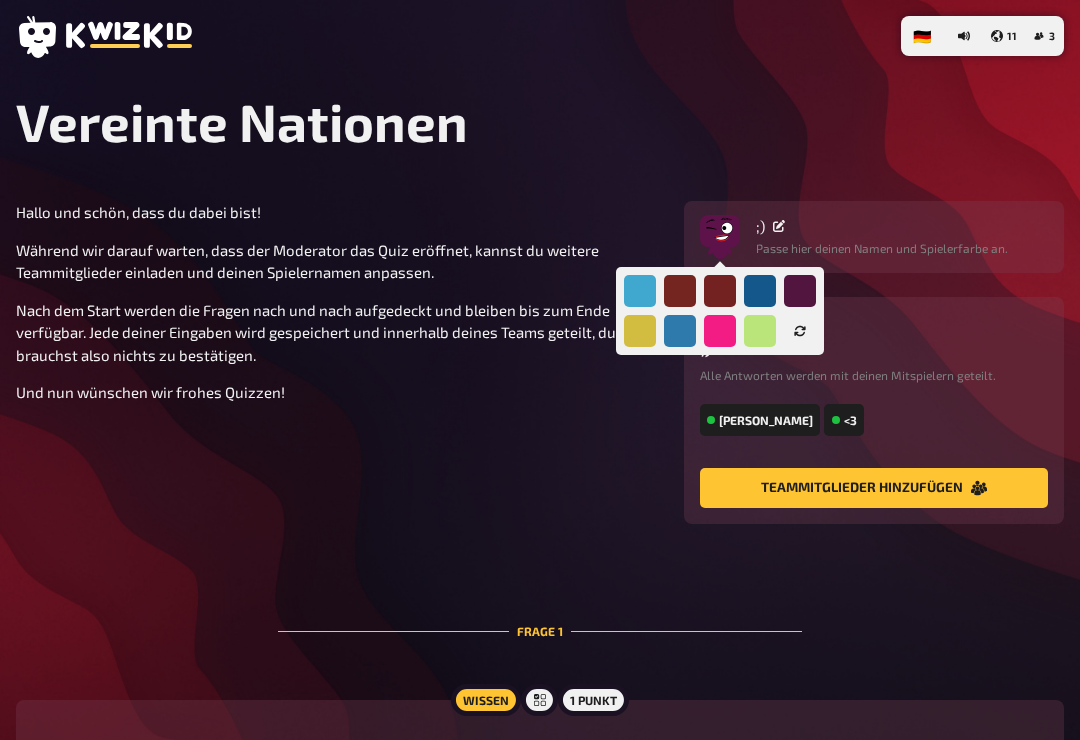 click at bounding box center (800, 291) 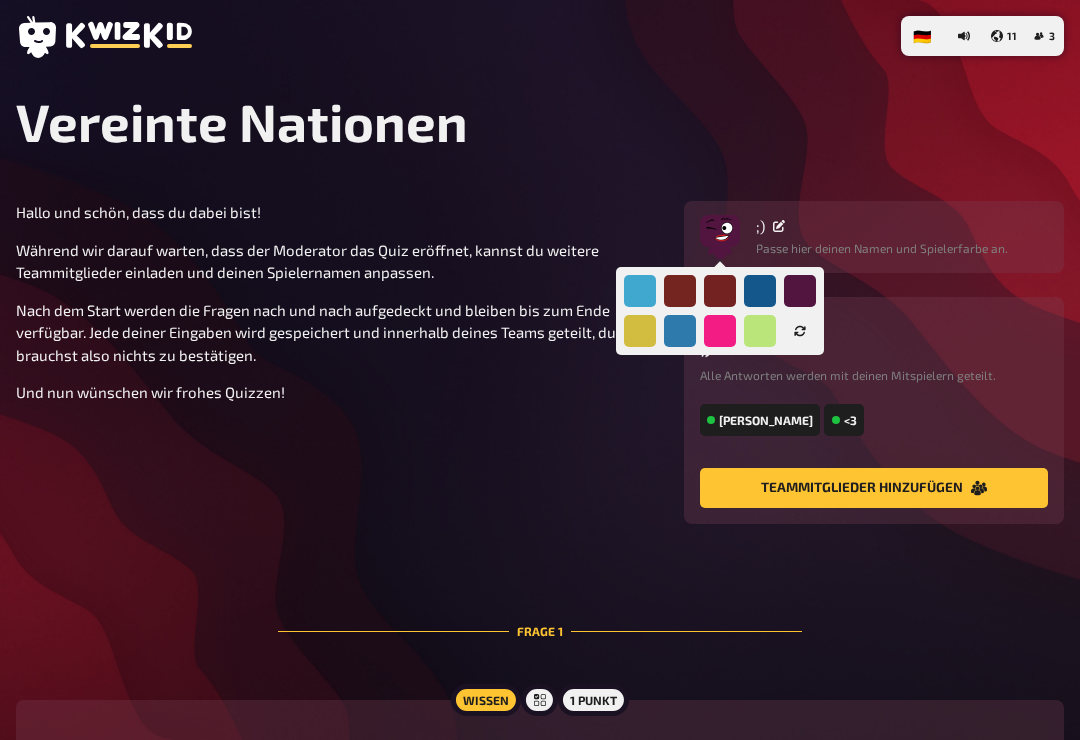 click at bounding box center [800, 291] 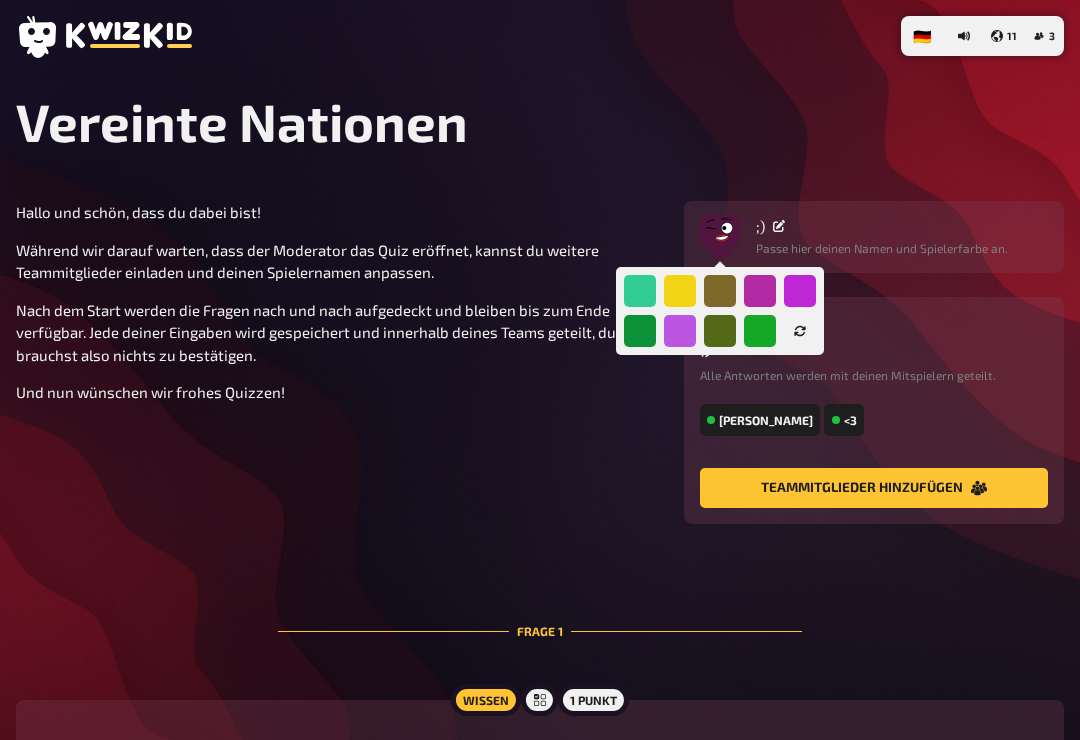 click 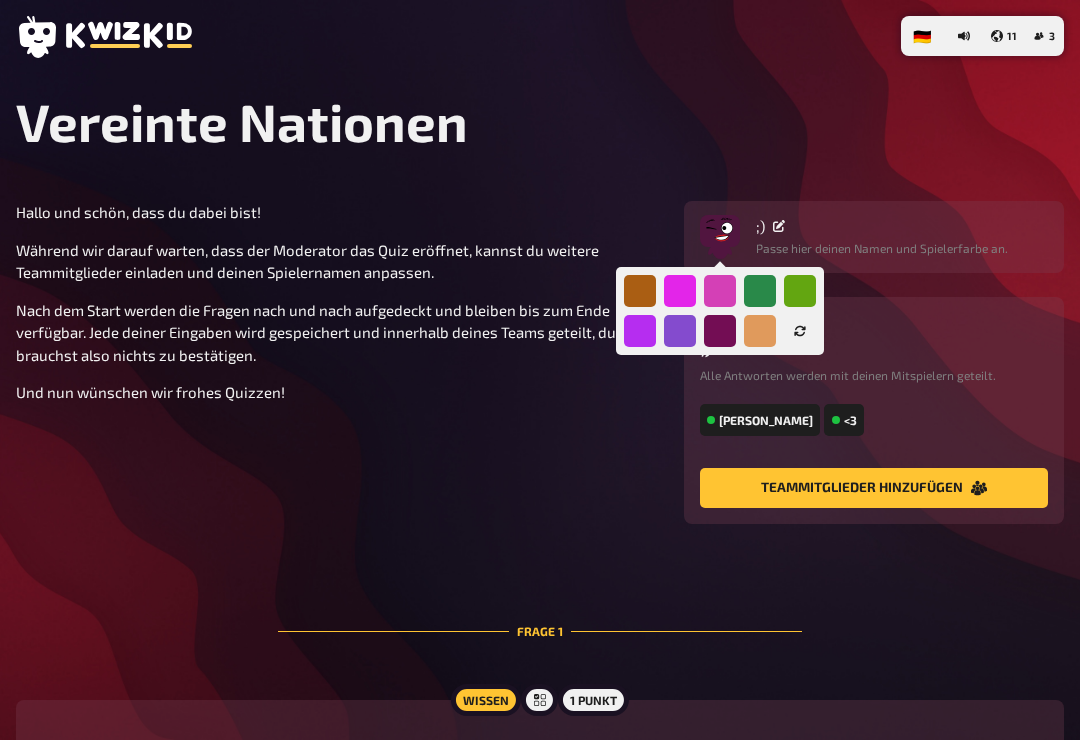 click 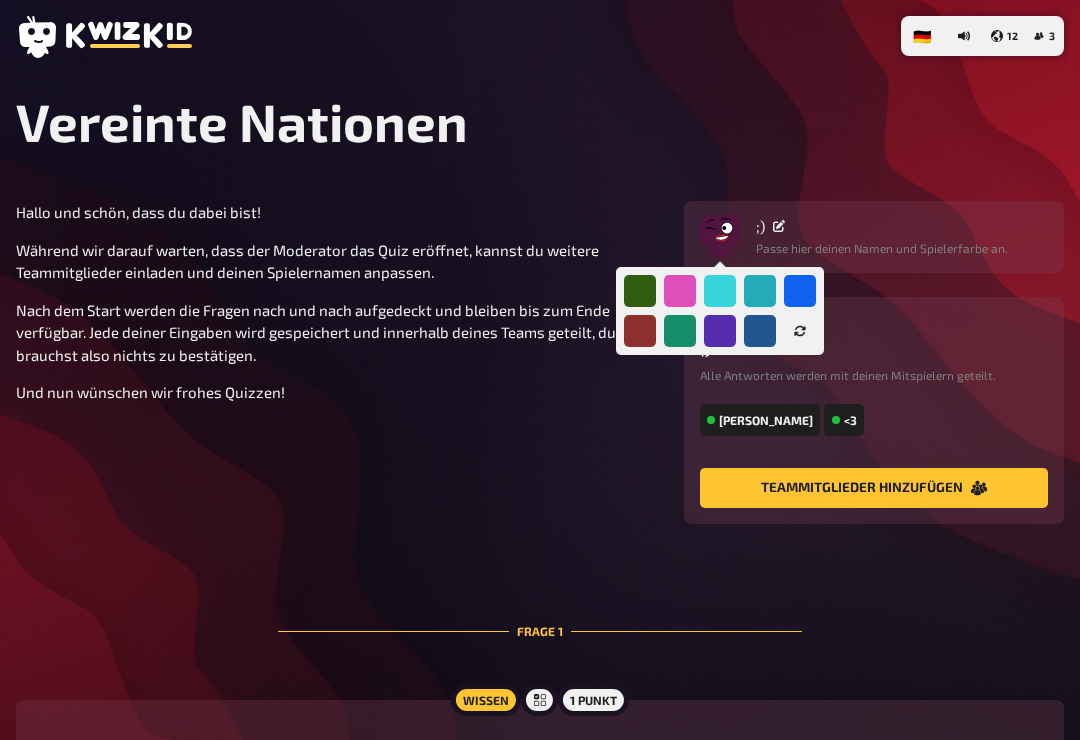 click 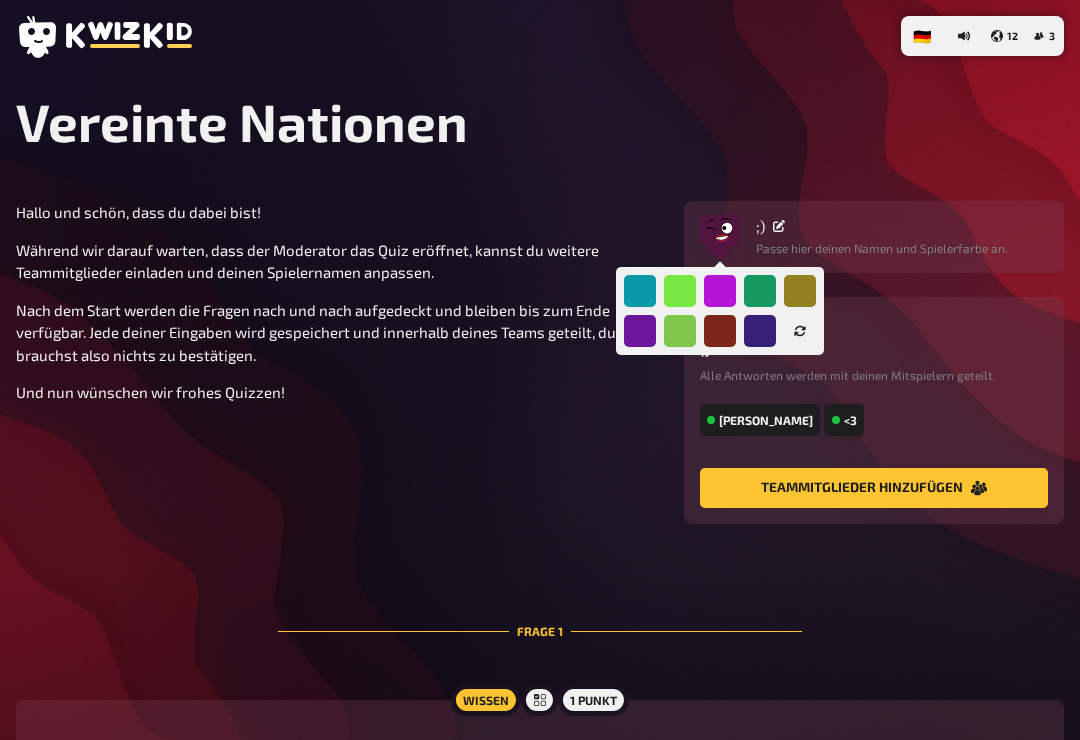 click 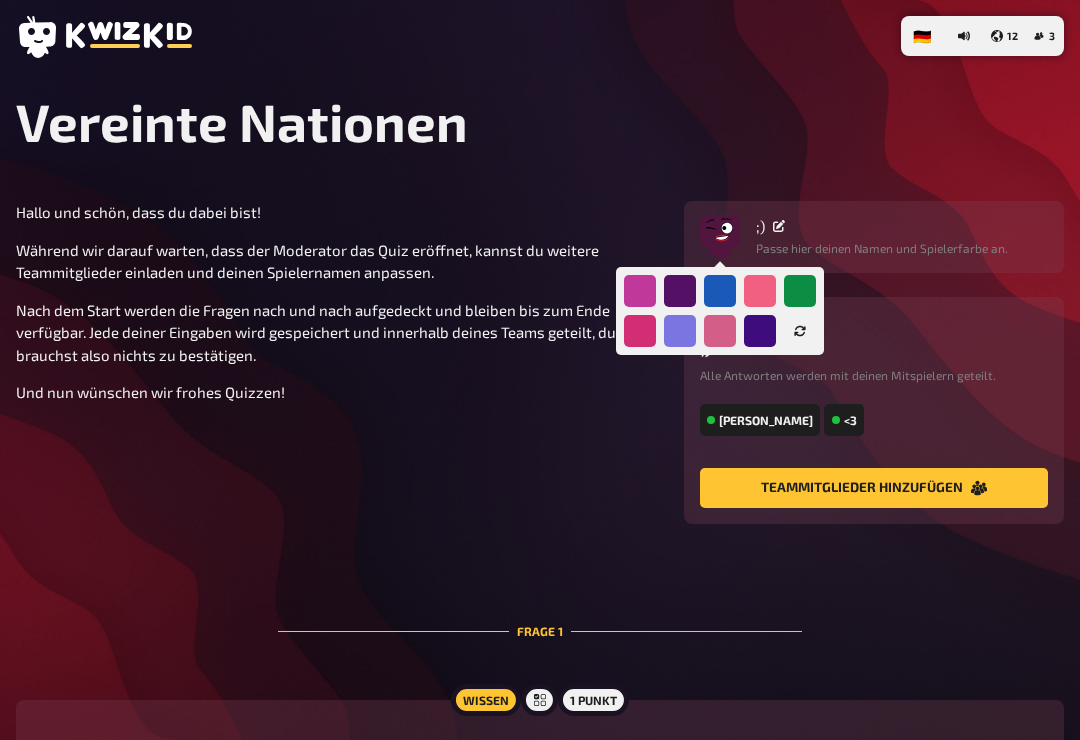 click at bounding box center (720, 331) 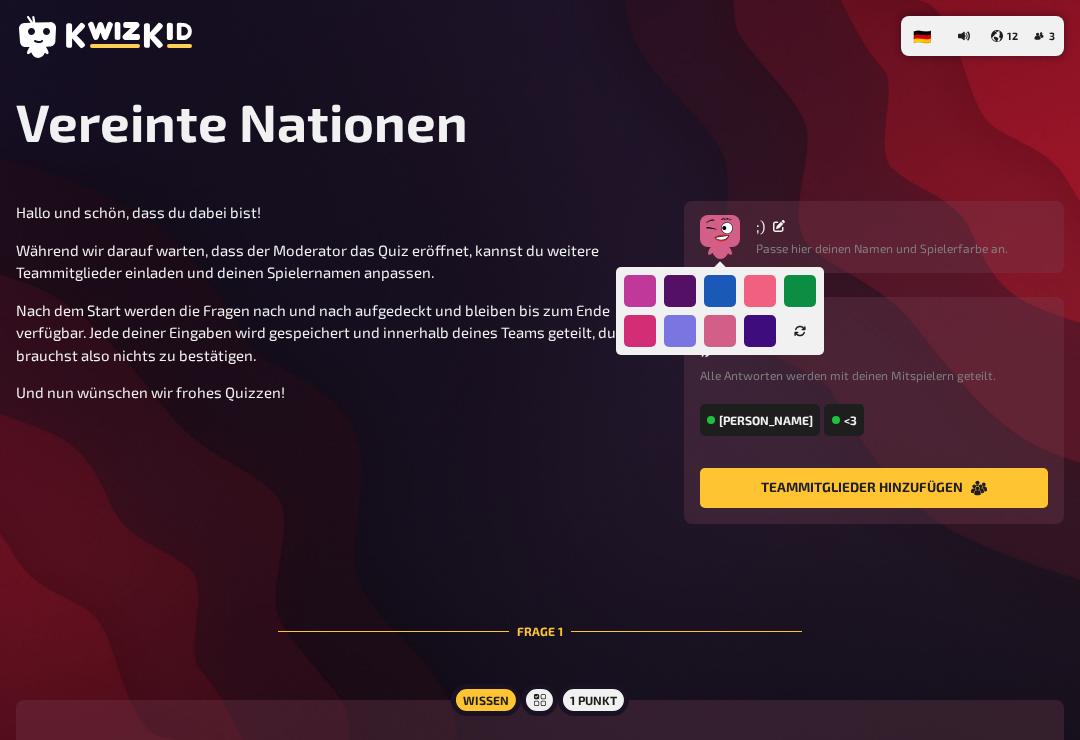 click at bounding box center [640, 331] 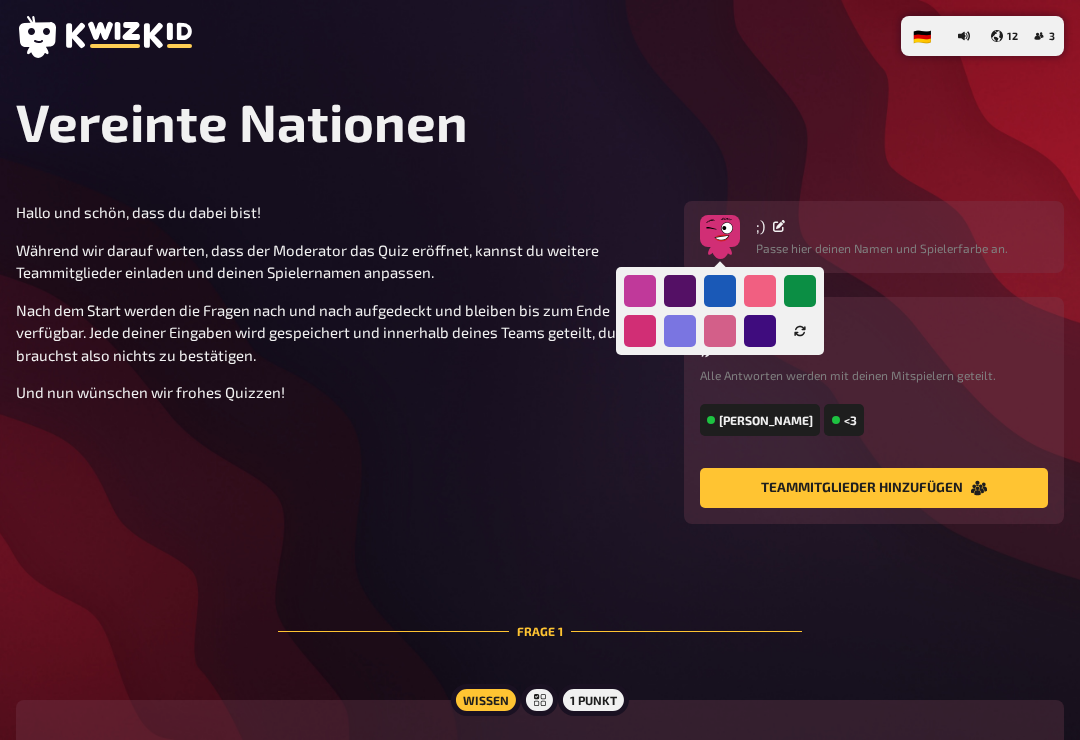 click at bounding box center [720, 331] 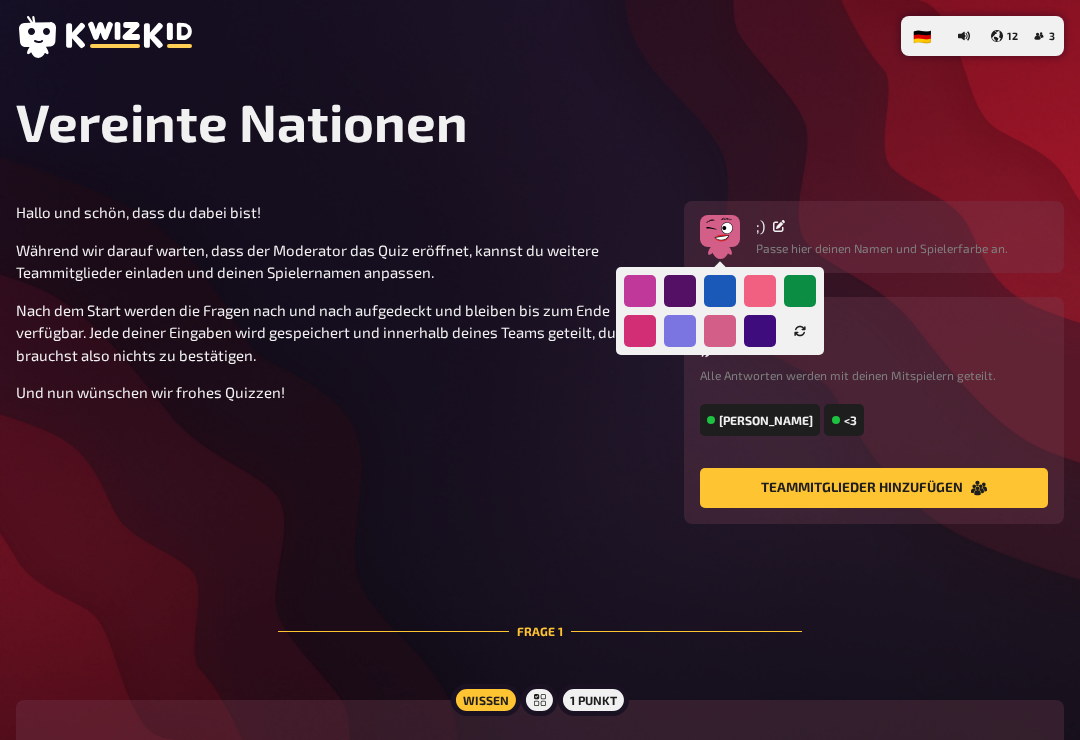 click 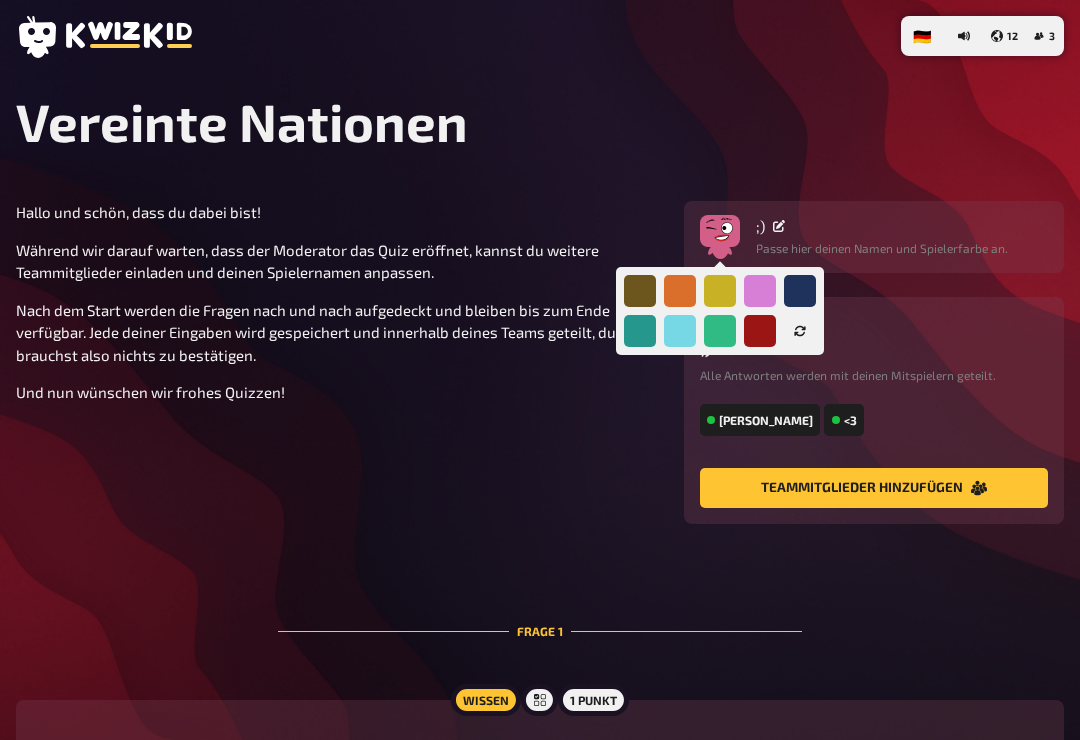 click at bounding box center [800, 331] 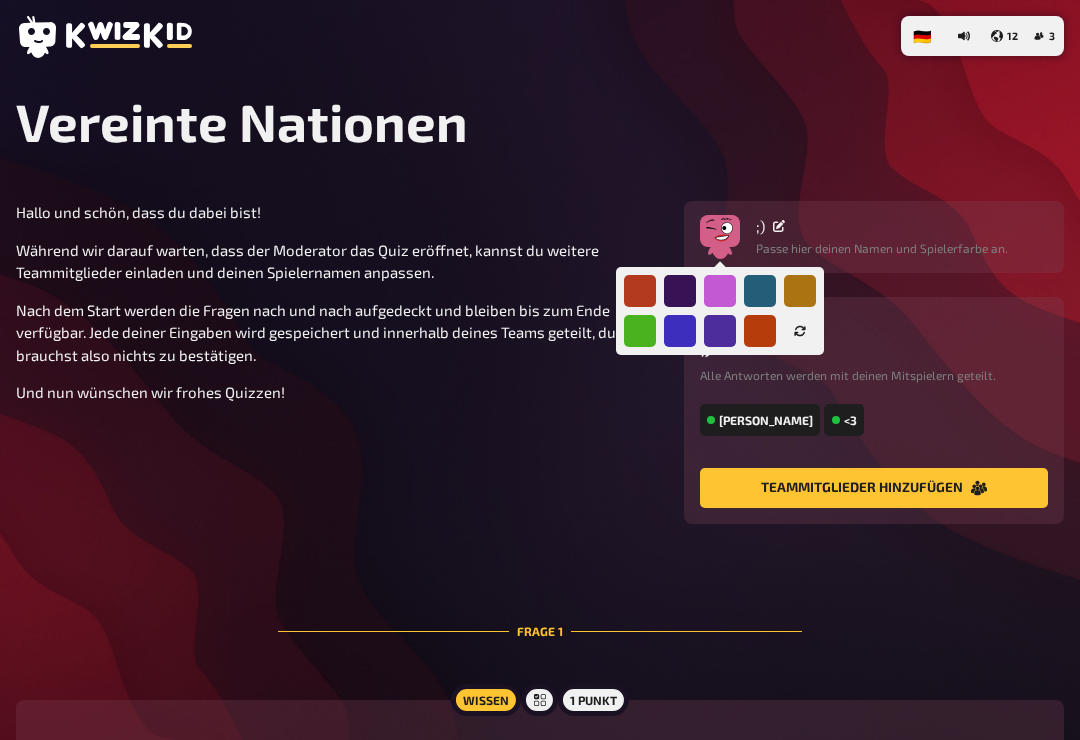 click on "Hallo und schön, dass du dabei bist! Während wir darauf warten, dass der Moderator das Quiz eröffnet, kannst du weitere Teammitglieder einladen und deinen Spielernamen anpassen. Nach dem Start werden die Fragen nach und nach aufgedeckt und bleiben bis zum Ende verfügbar. Jede deiner Eingaben wird gespeichert und innerhalb deines Teams geteilt, du brauchst also nichts zu bestätigen. Und nun wünschen wir frohes Quizzen! ;) Passe hier deinen Namen und Spielerfarbe an. Mein Team ;) Alle Antworten werden mit deinen Mitspielern geteilt. Isaac Newton <3 Teammitglieder hinzufügen" at bounding box center [540, 362] 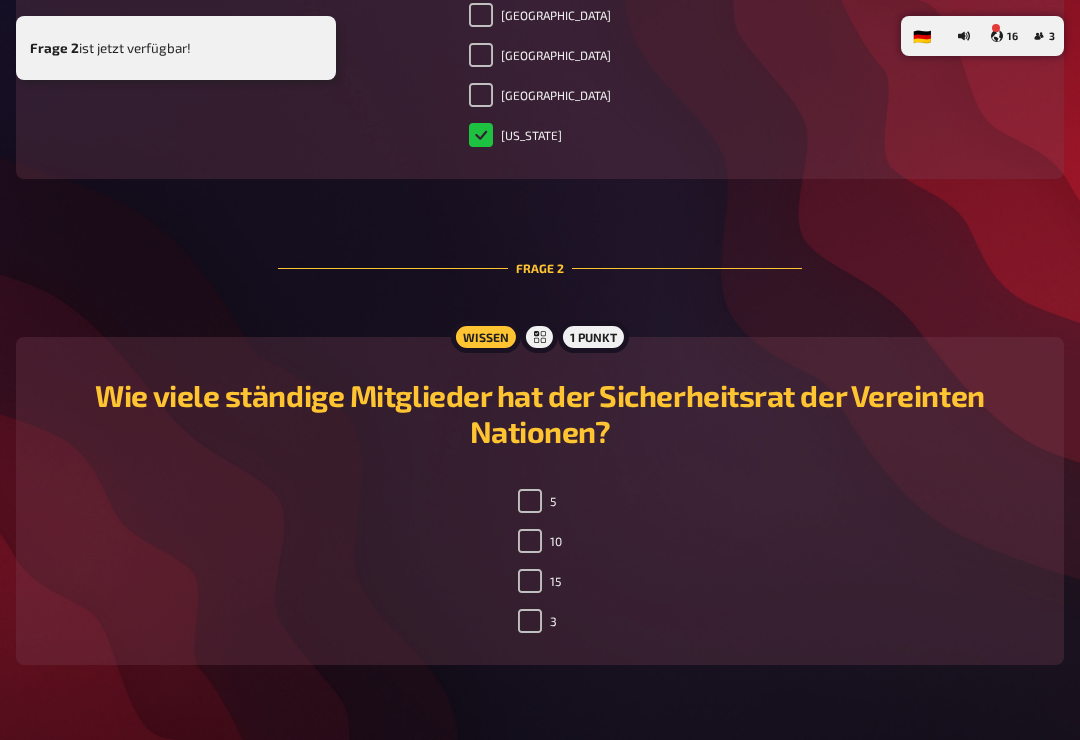 scroll, scrollTop: 844, scrollLeft: 0, axis: vertical 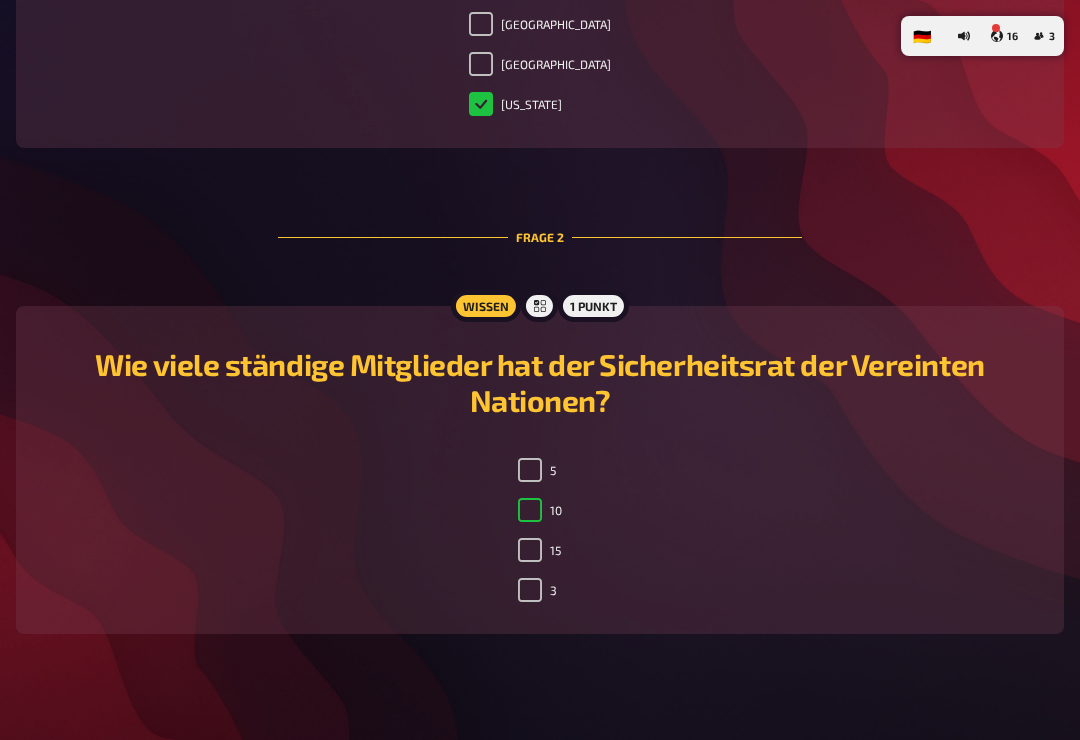 checkbox on "true" 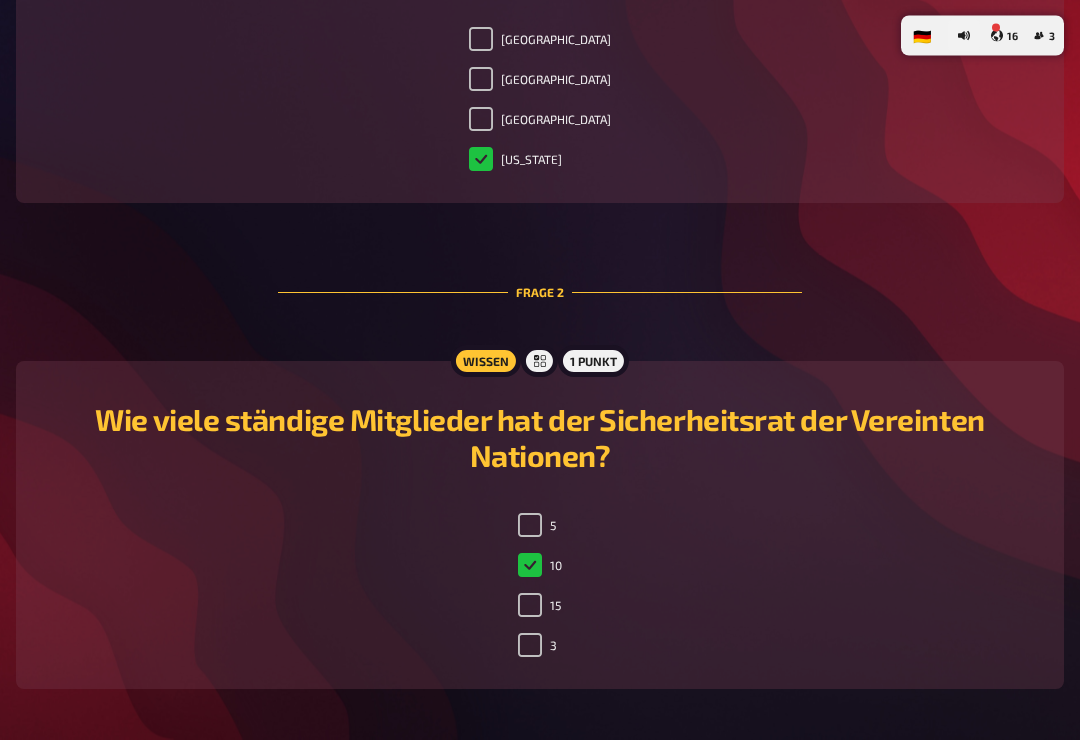 scroll, scrollTop: 844, scrollLeft: 0, axis: vertical 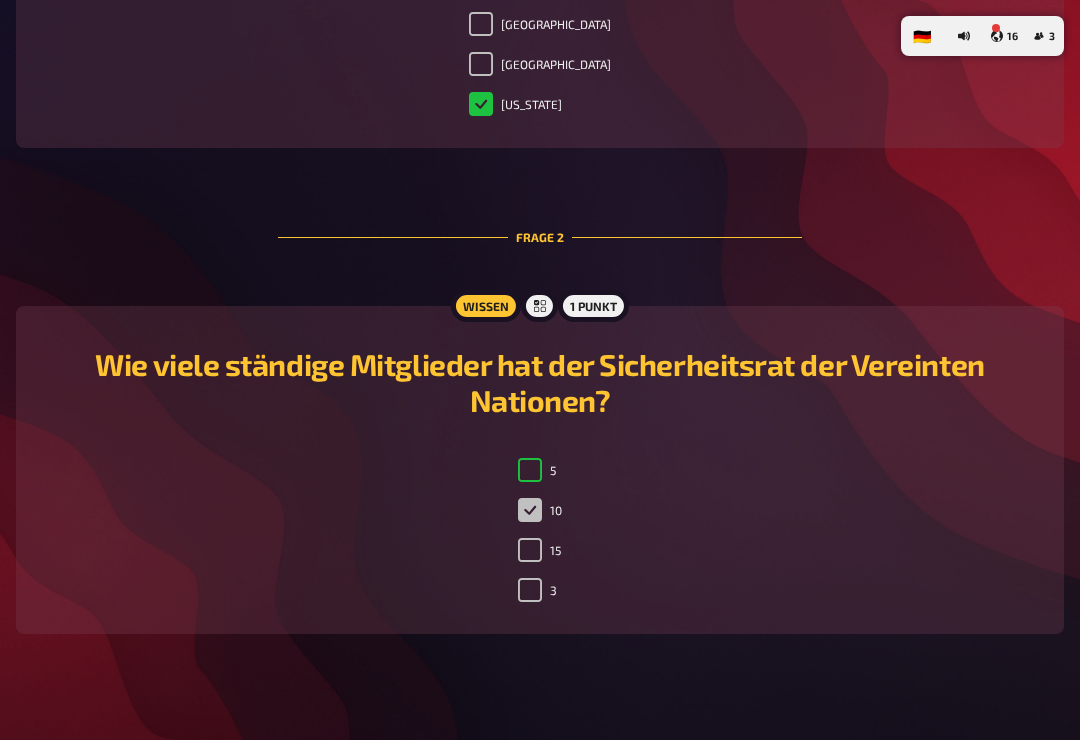 checkbox on "true" 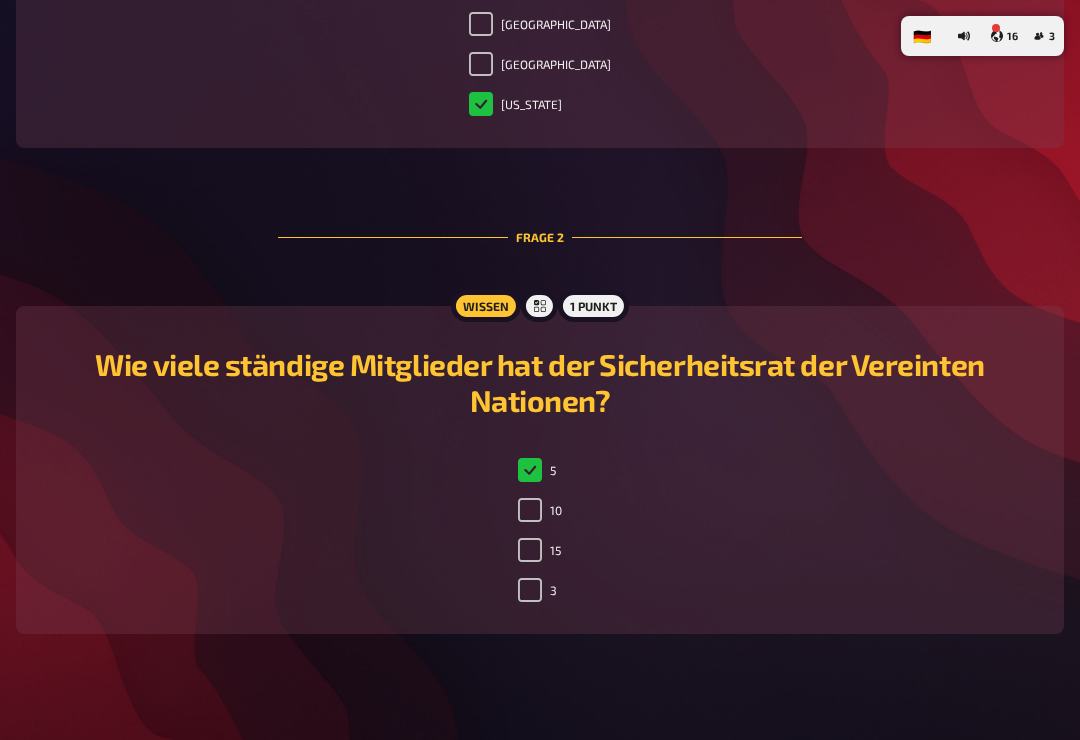 checkbox on "false" 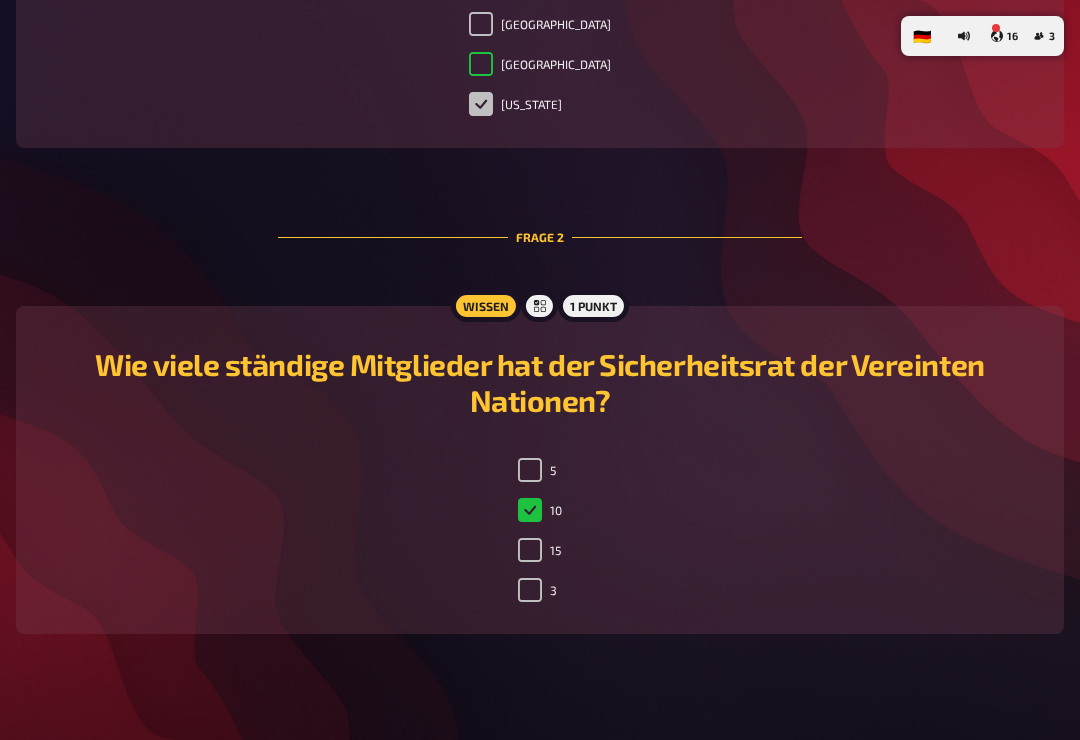 checkbox on "true" 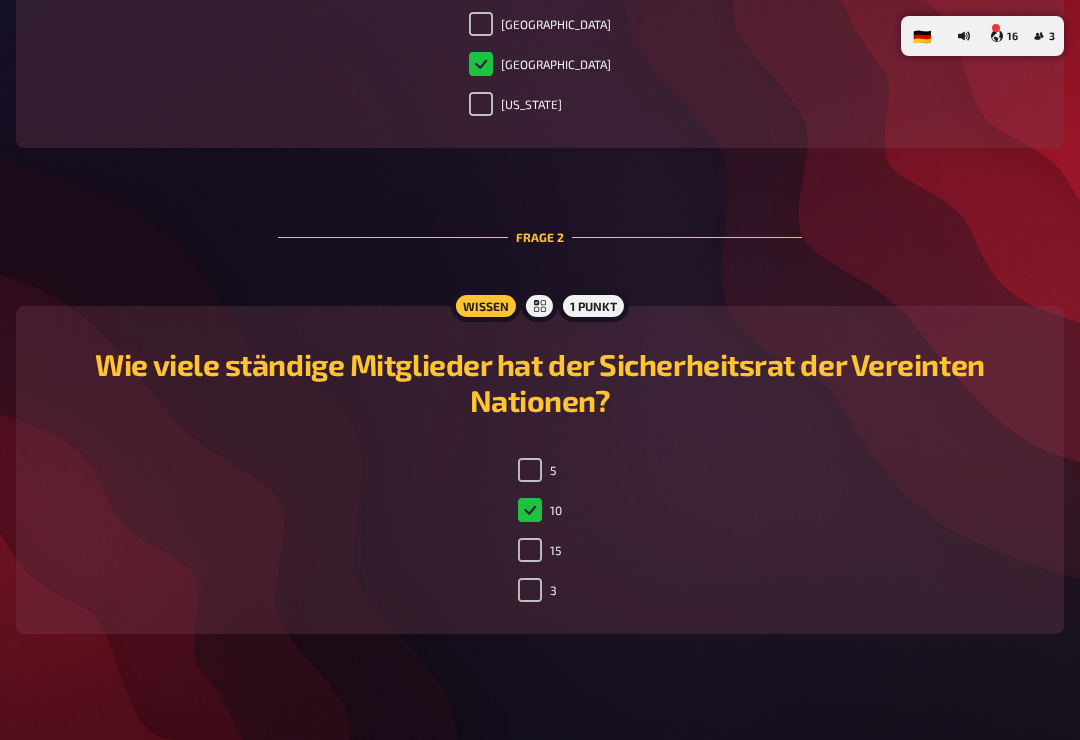 checkbox on "false" 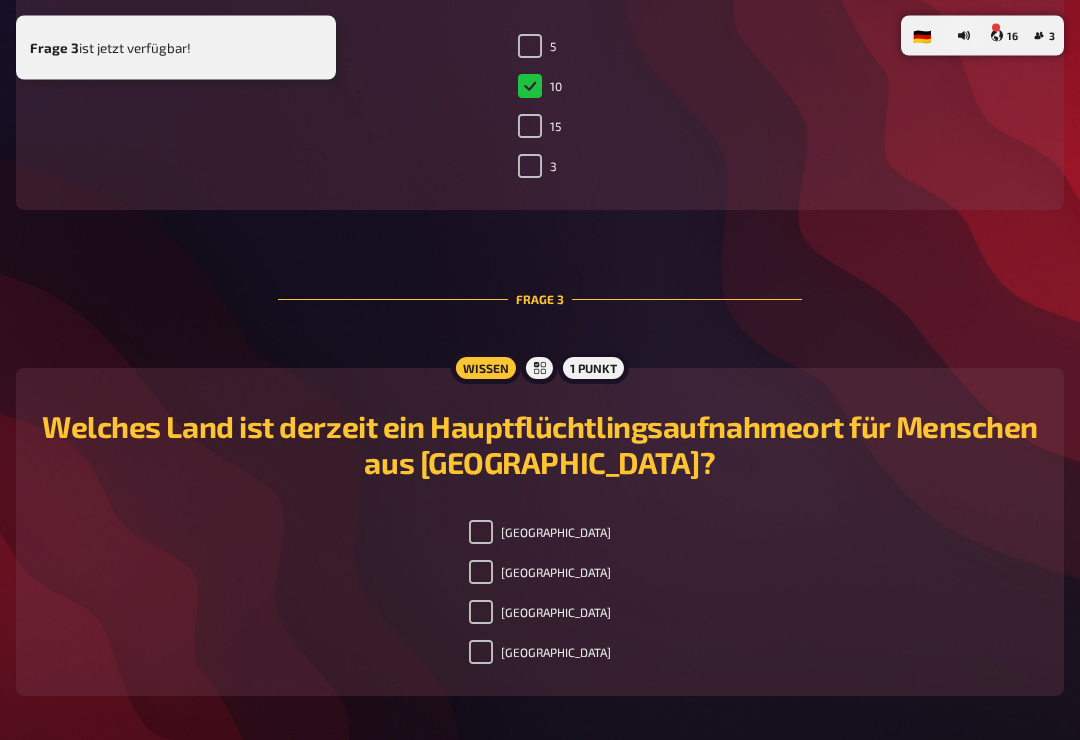 scroll, scrollTop: 1333, scrollLeft: 0, axis: vertical 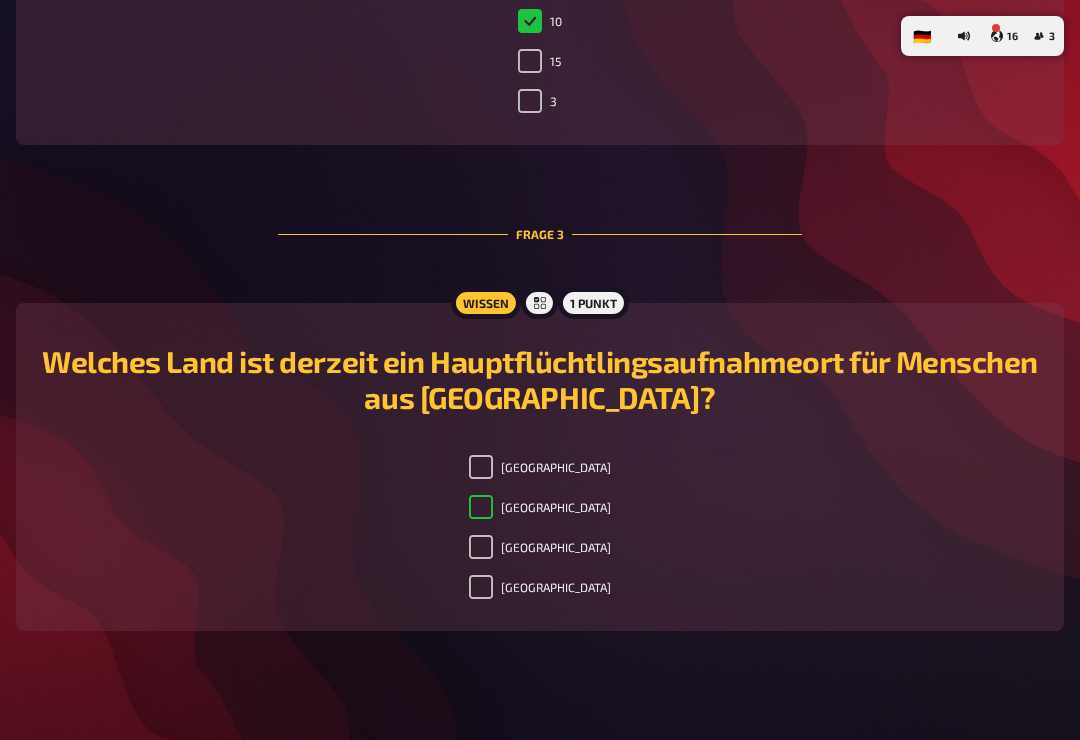 checkbox on "true" 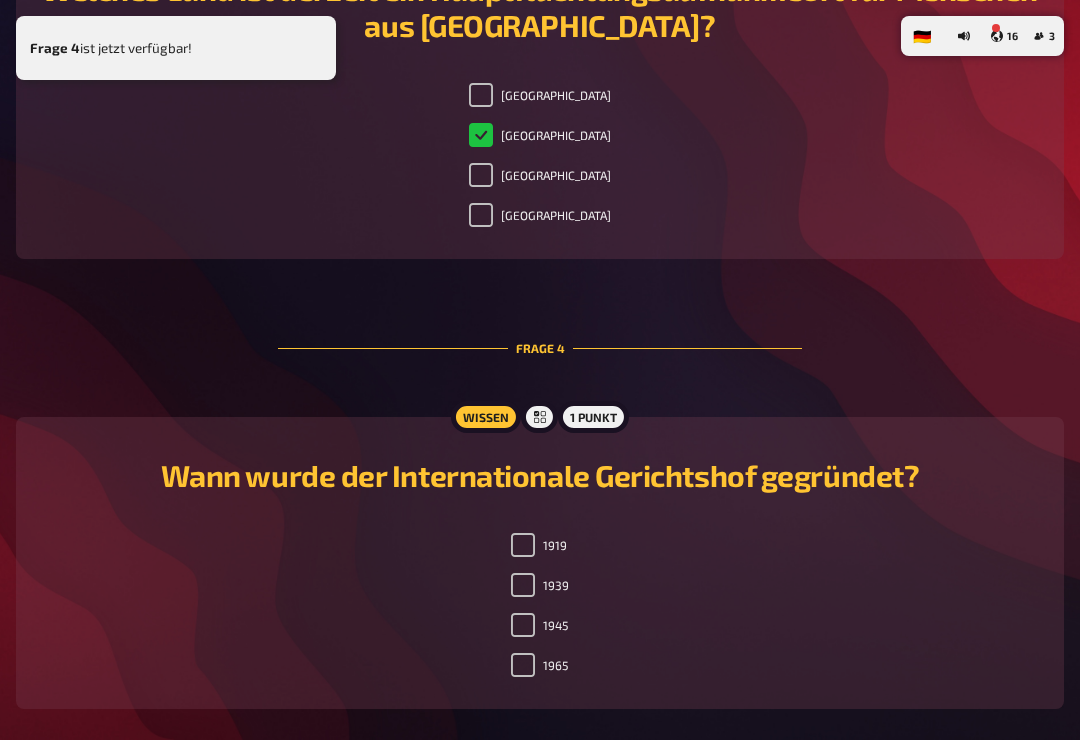 scroll, scrollTop: 1785, scrollLeft: 0, axis: vertical 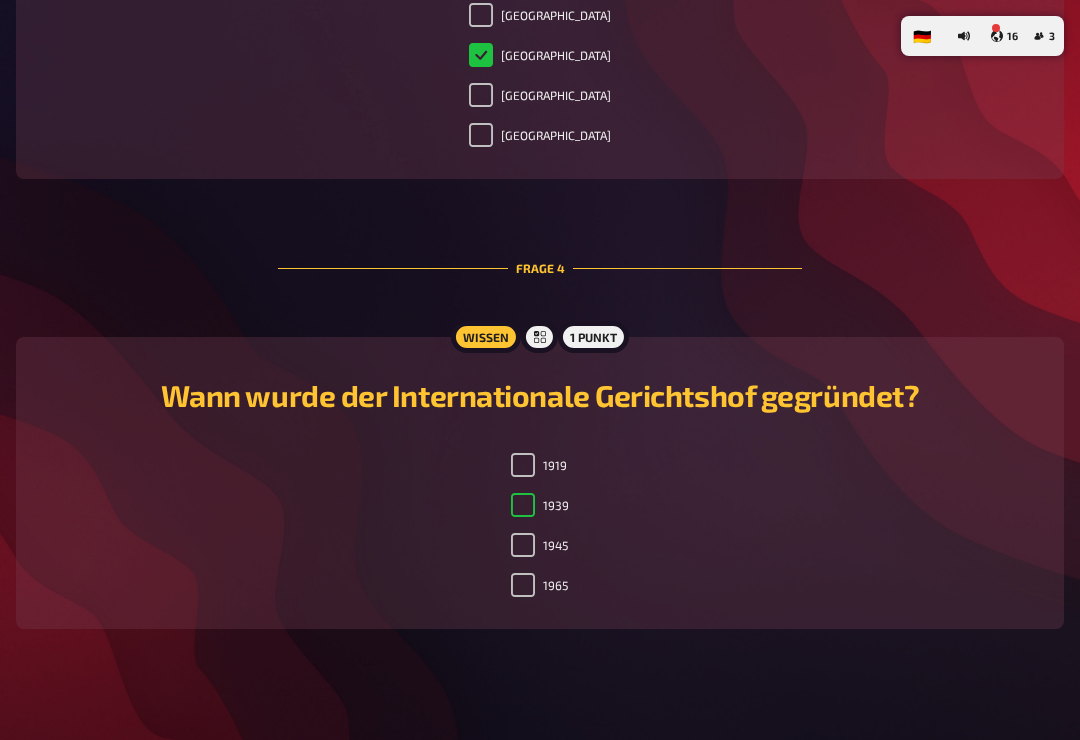 checkbox on "true" 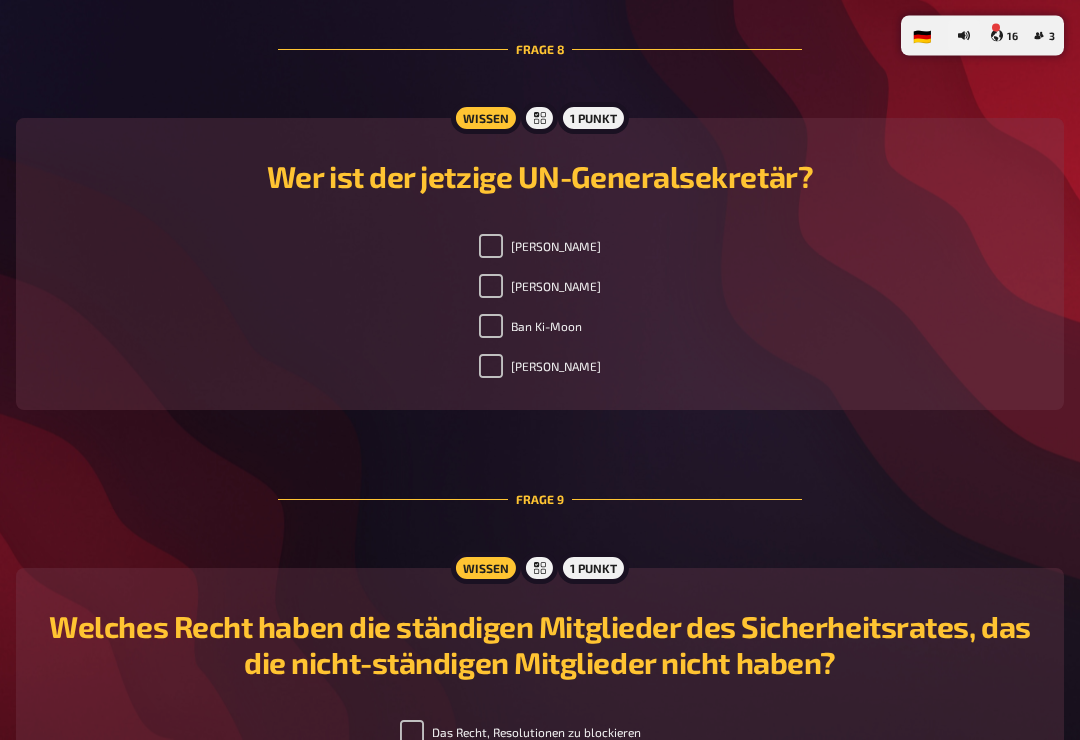 scroll, scrollTop: 3841, scrollLeft: 0, axis: vertical 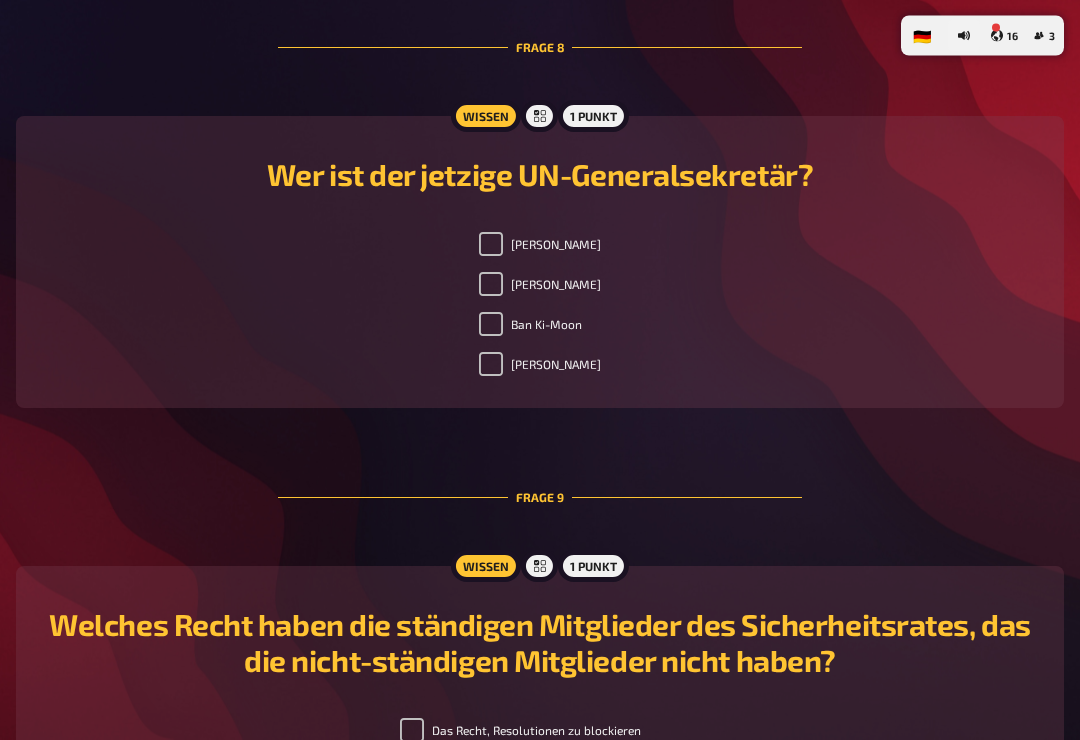click on "Antonio Guterres" at bounding box center [491, 285] 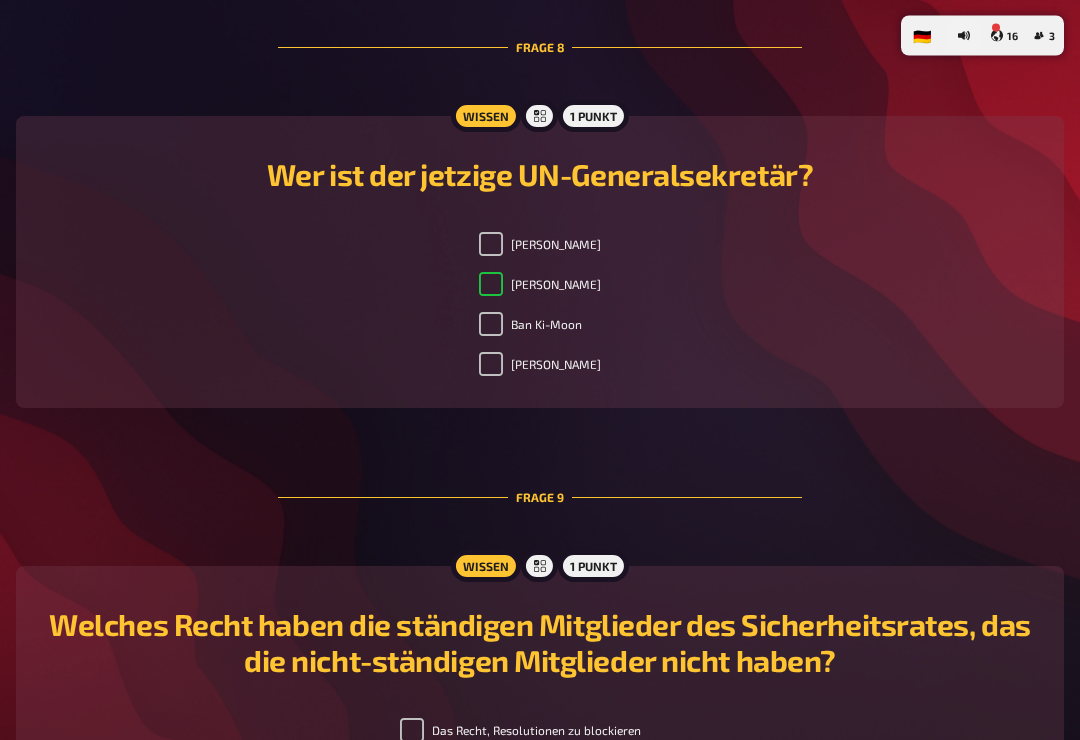 checkbox on "true" 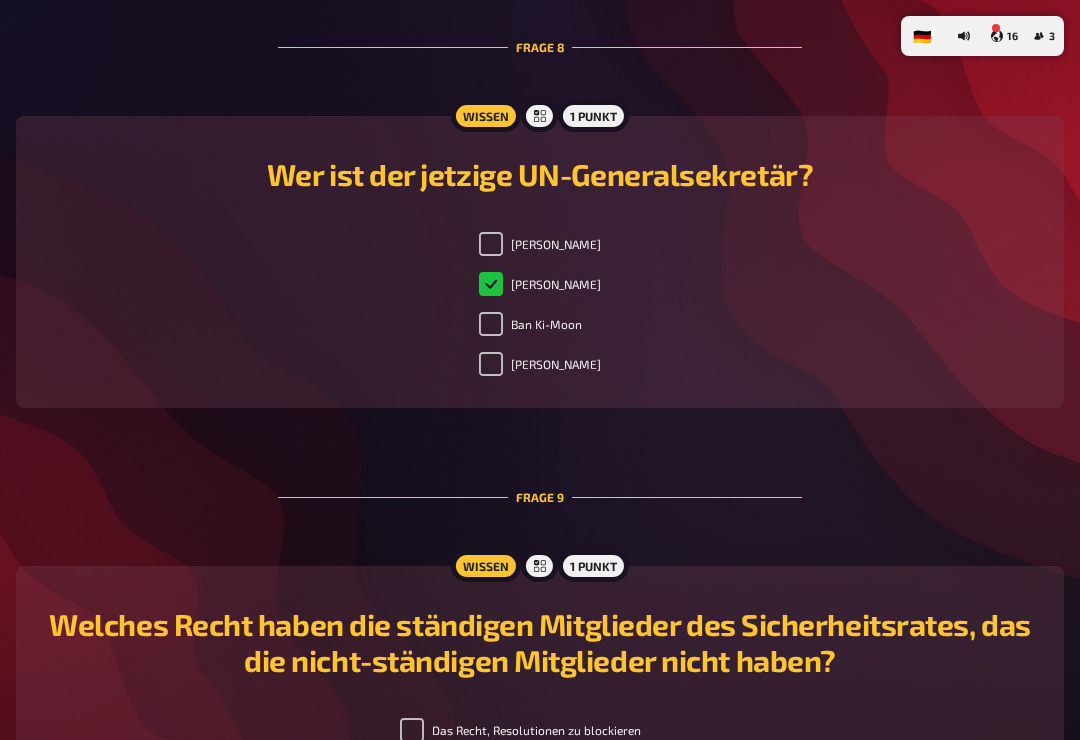 checkbox on "true" 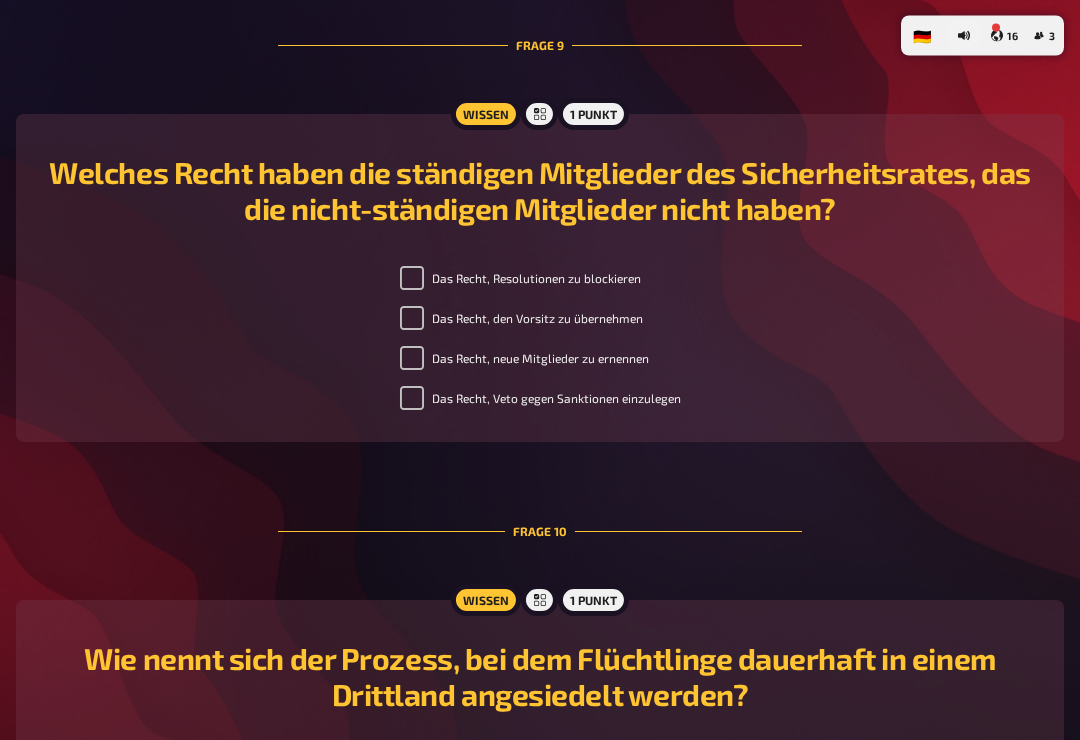 scroll, scrollTop: 4294, scrollLeft: 0, axis: vertical 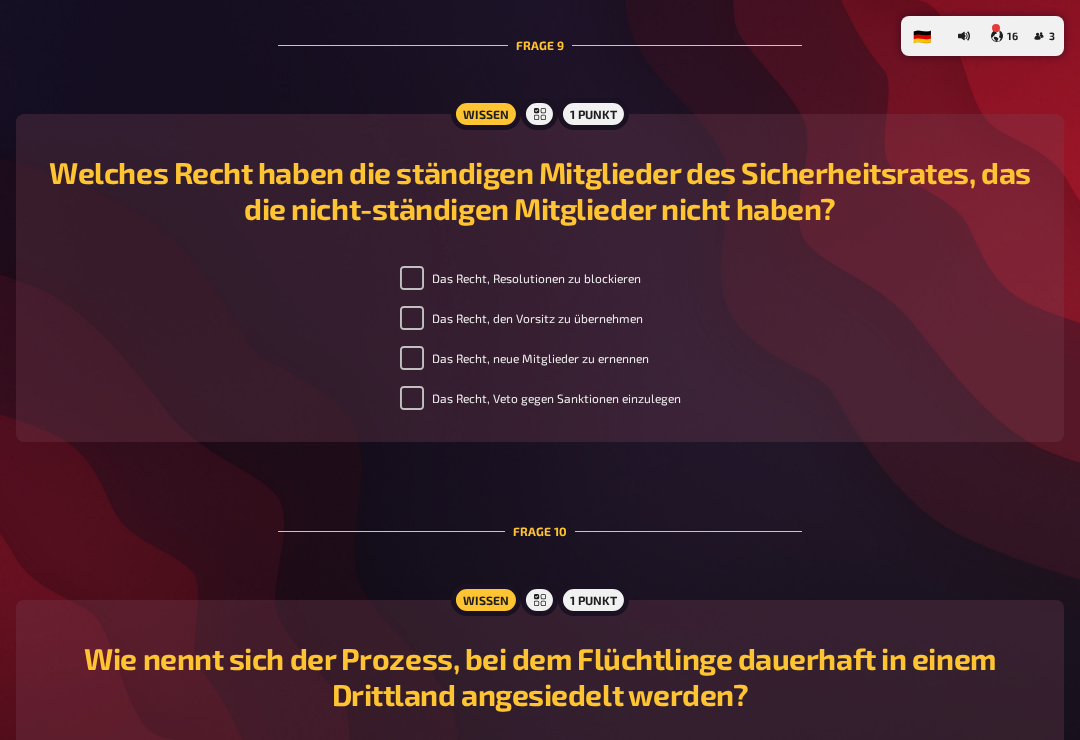 checkbox on "true" 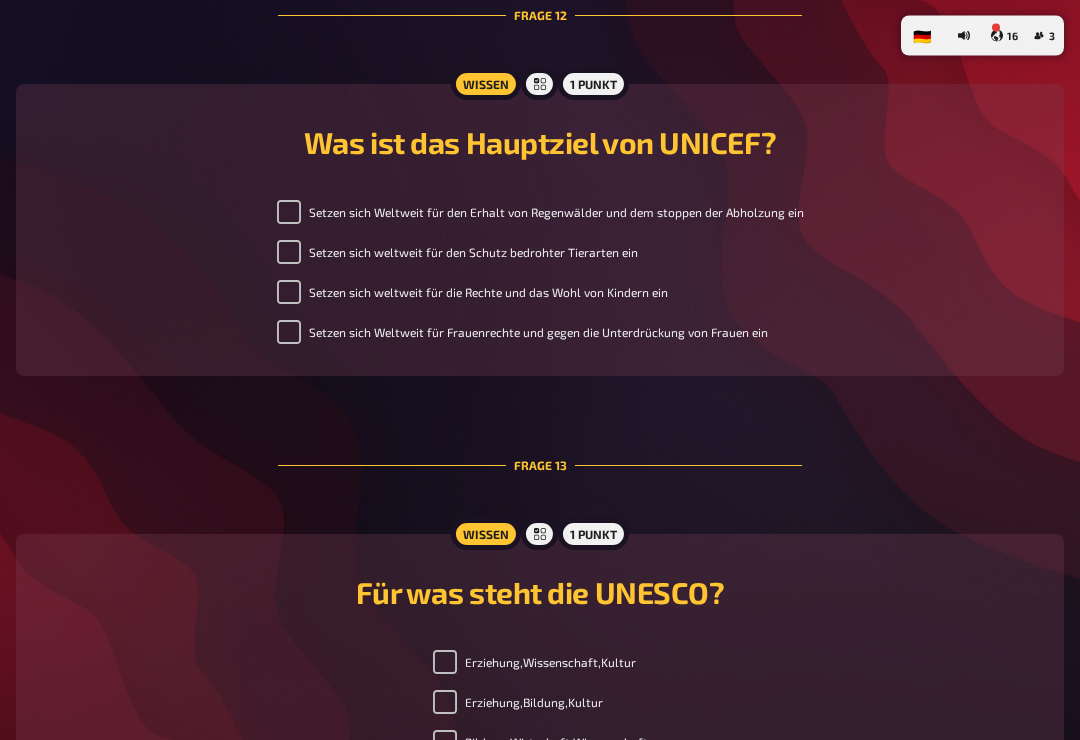 scroll, scrollTop: 5746, scrollLeft: 0, axis: vertical 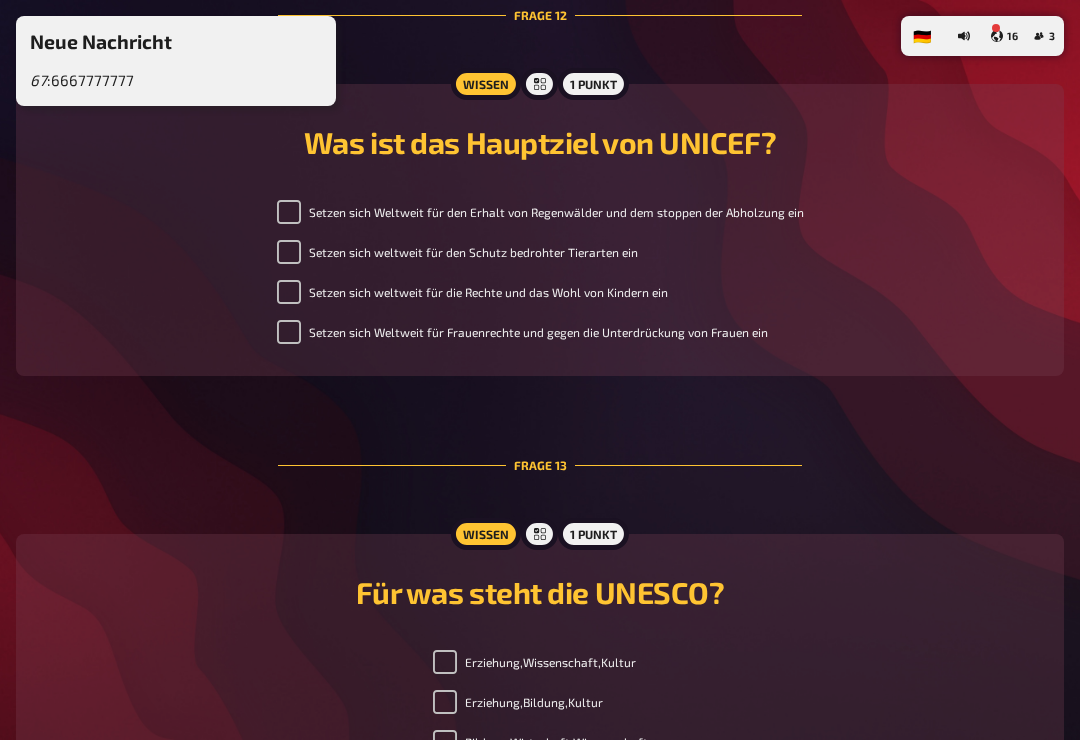 checkbox on "true" 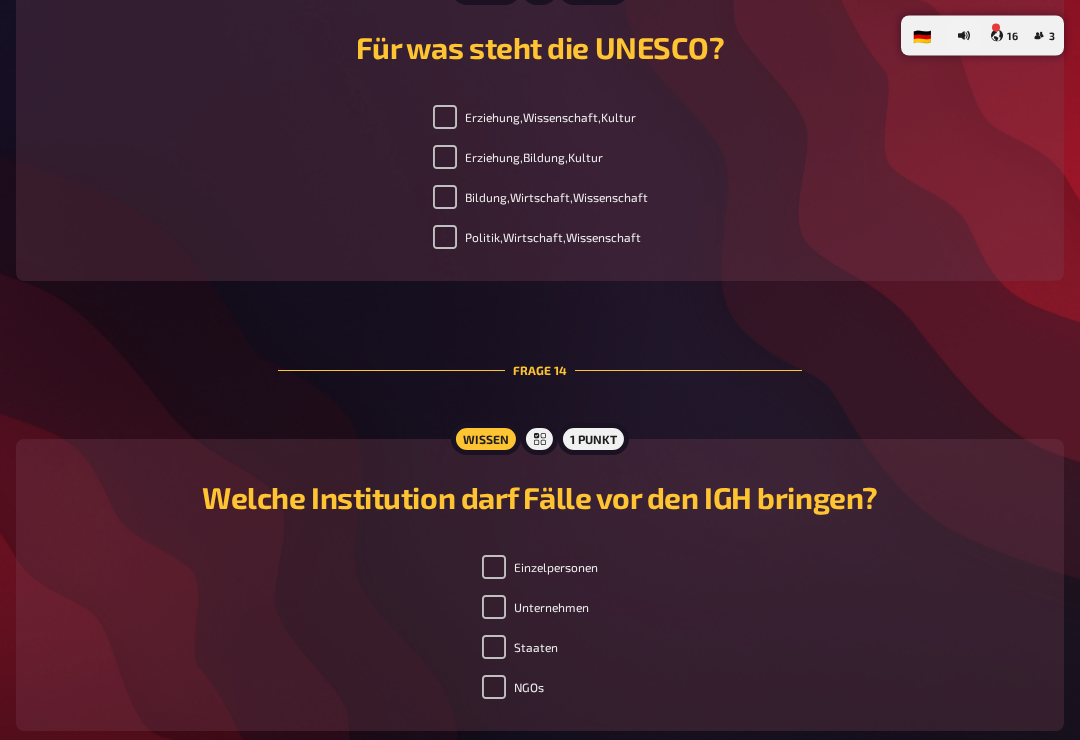 checkbox on "true" 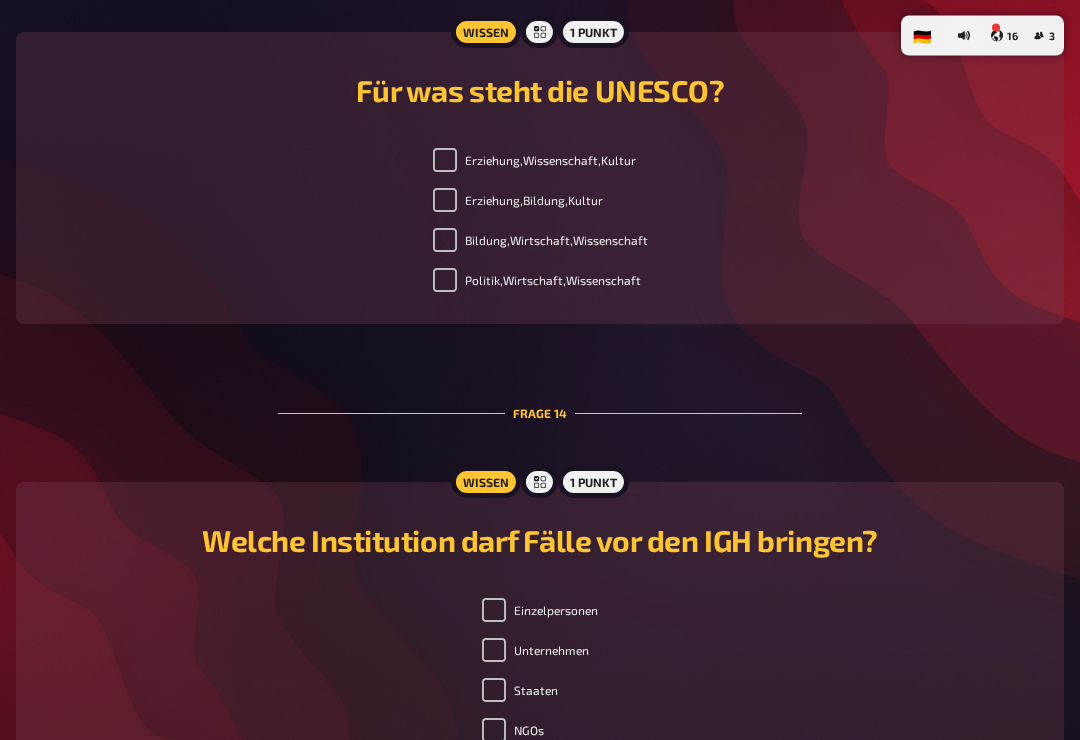 scroll, scrollTop: 6248, scrollLeft: 0, axis: vertical 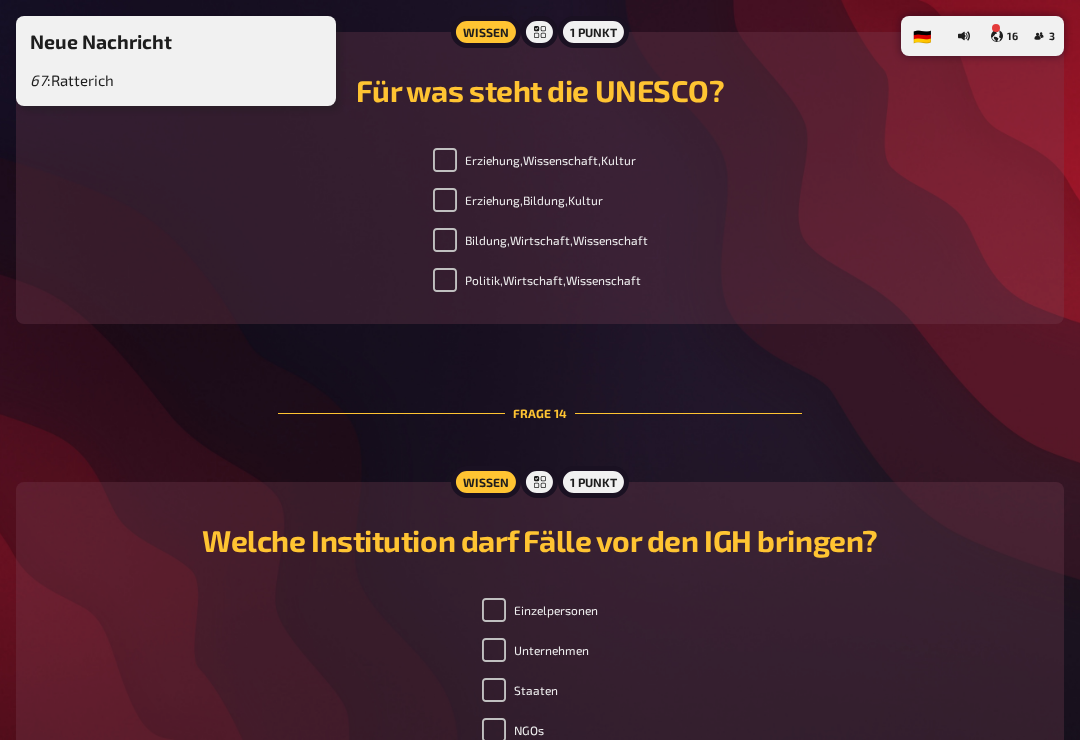 checkbox on "true" 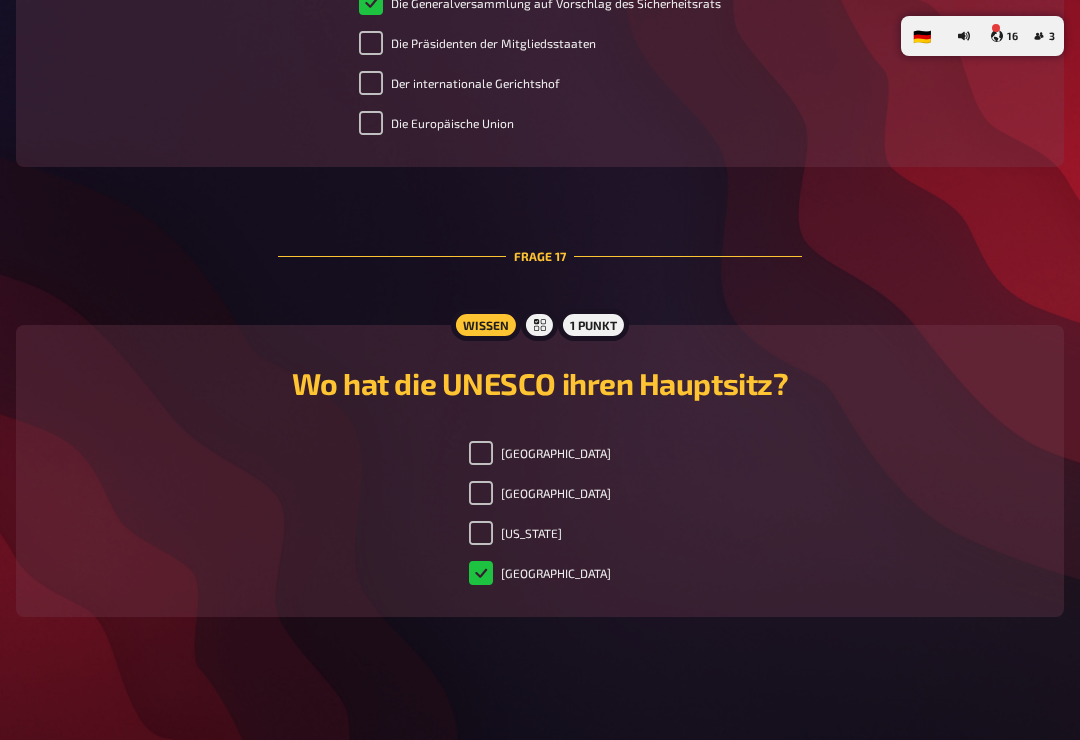 scroll, scrollTop: 7772, scrollLeft: 0, axis: vertical 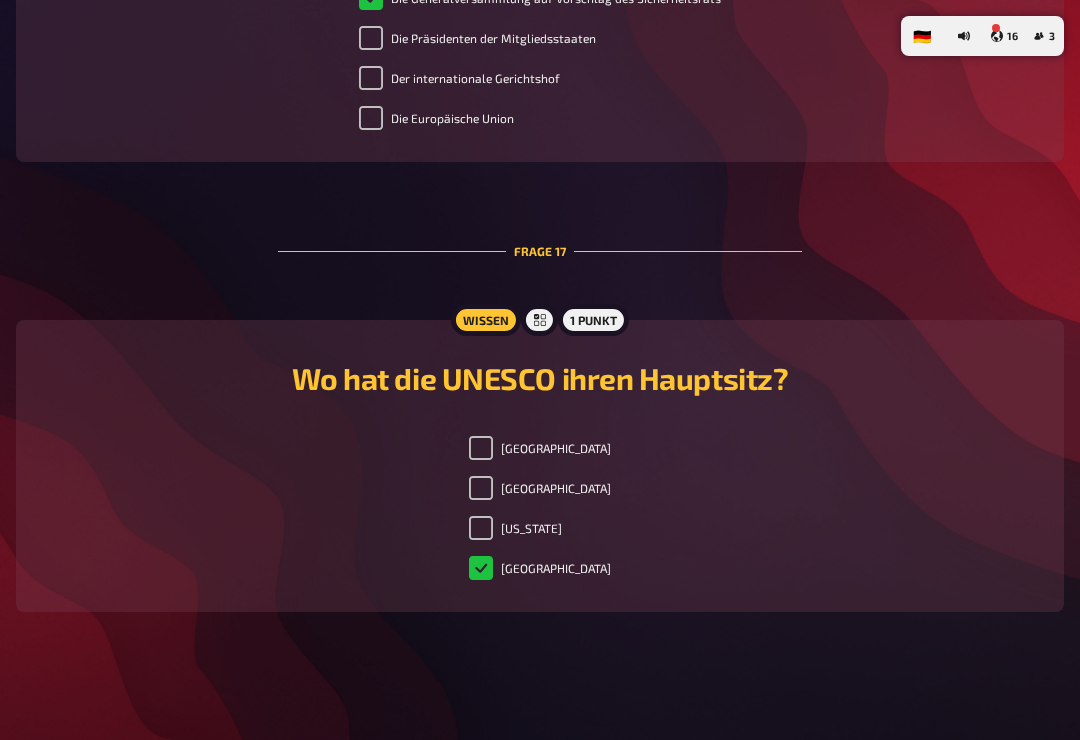 checkbox on "true" 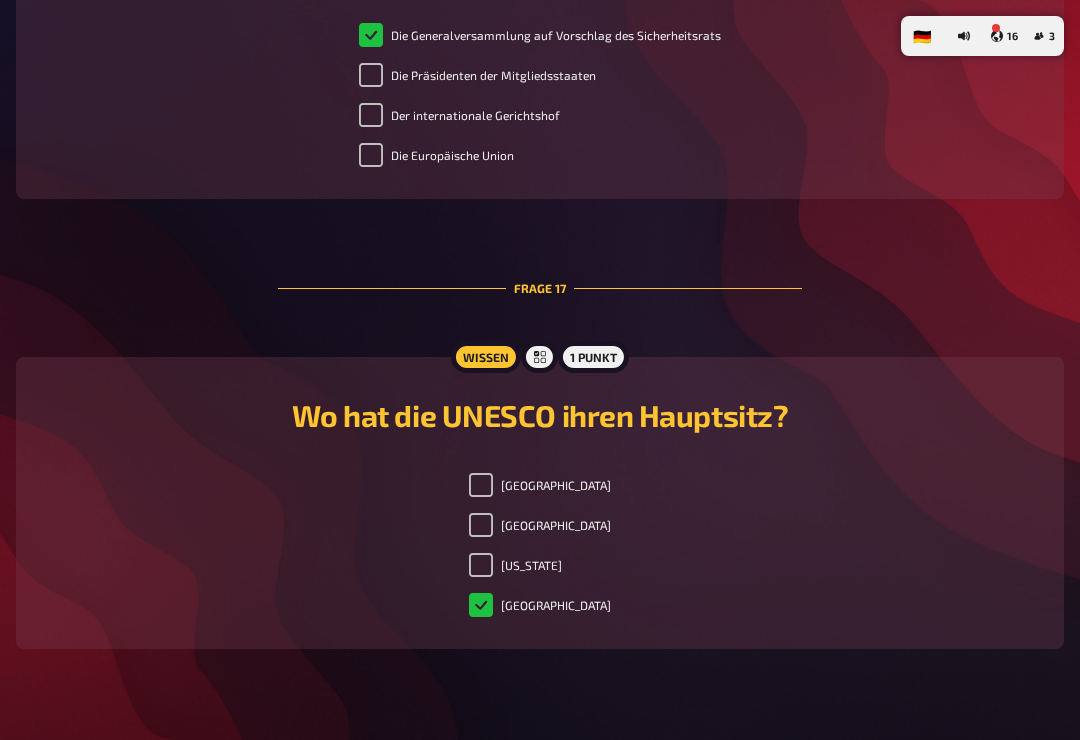 scroll, scrollTop: 7772, scrollLeft: 0, axis: vertical 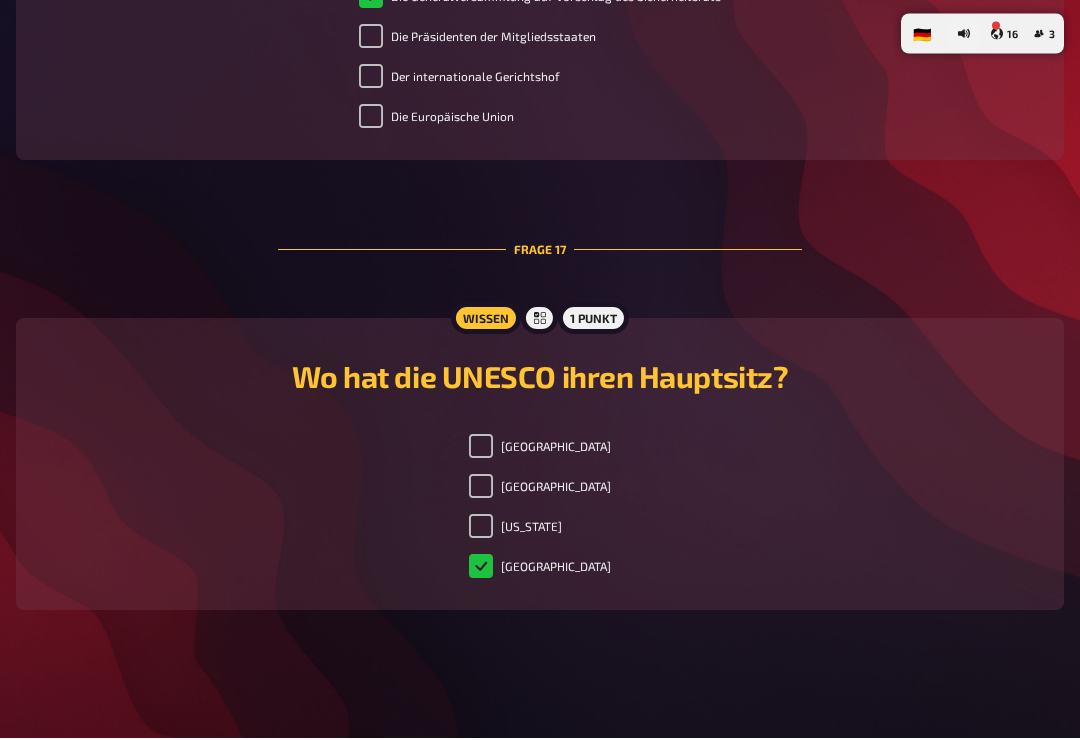 checkbox on "true" 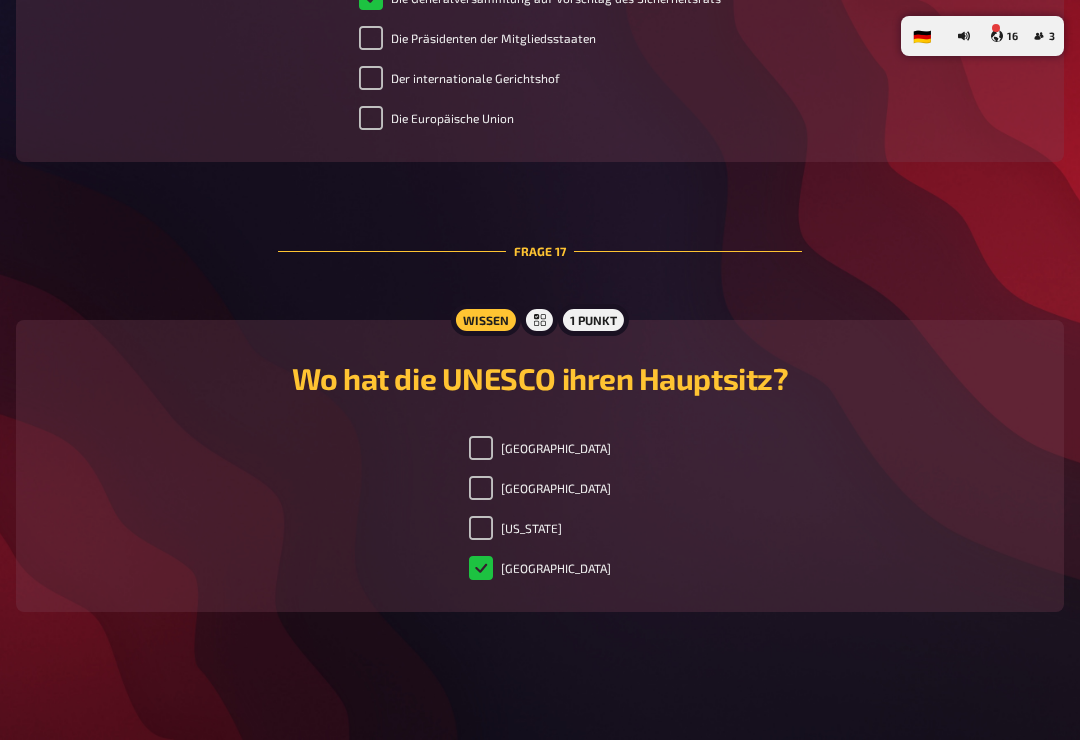 click on "Paris" at bounding box center [481, 488] 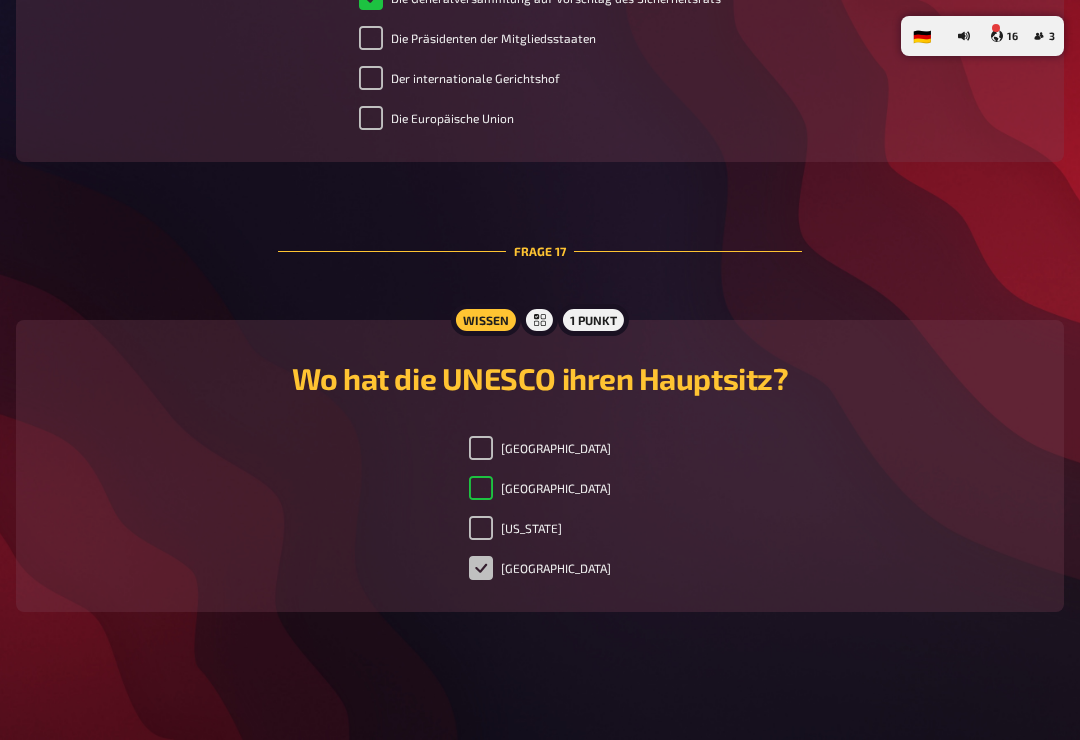 checkbox on "true" 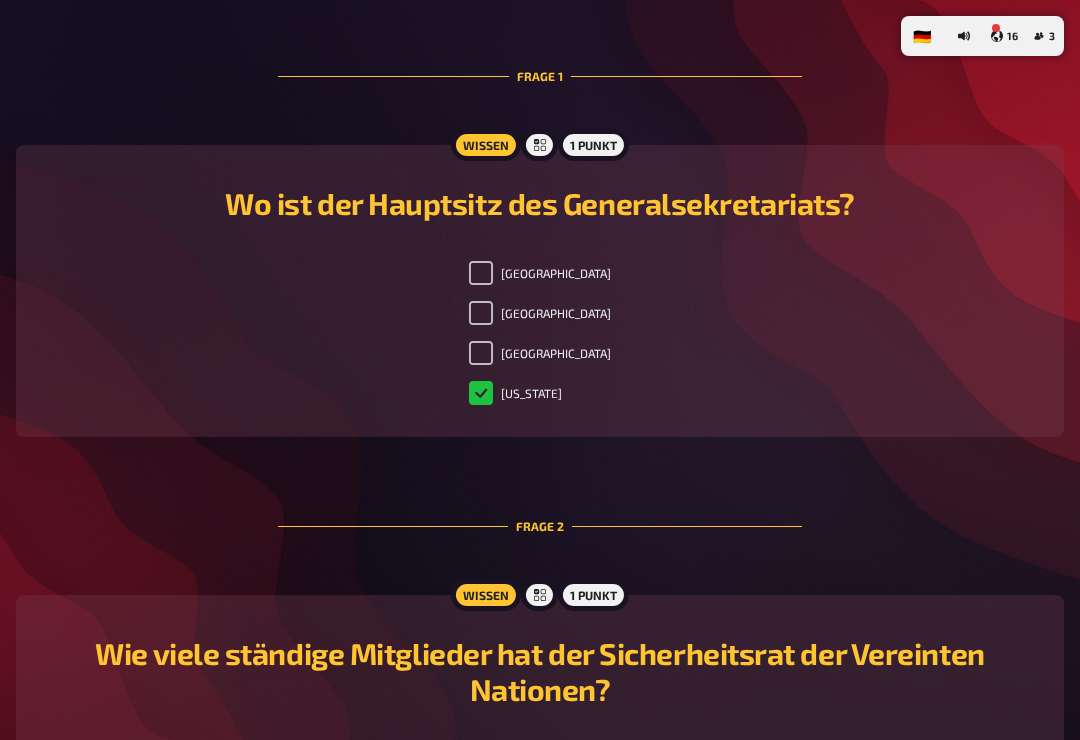 scroll, scrollTop: 554, scrollLeft: 0, axis: vertical 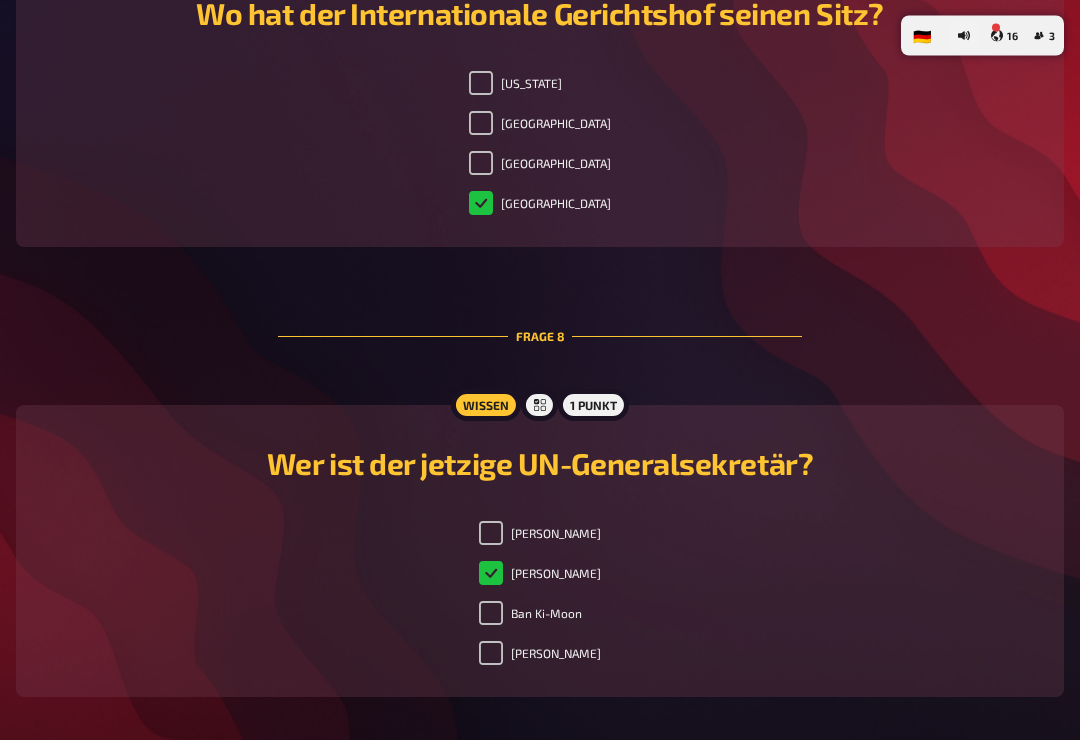 checkbox on "true" 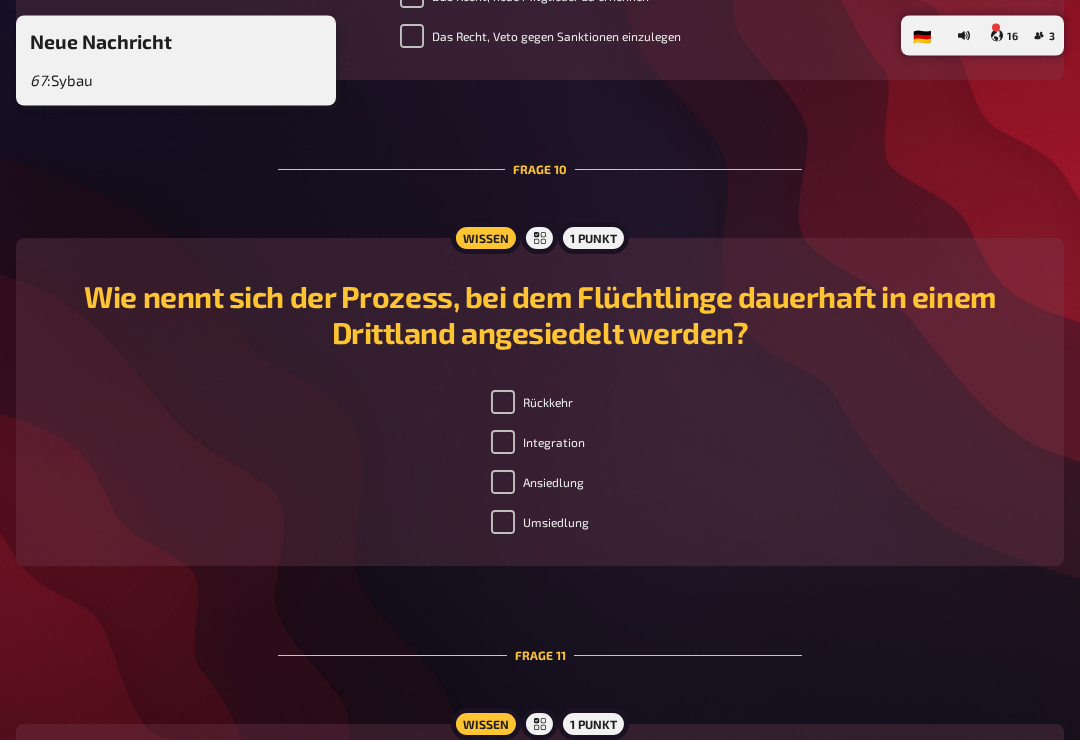 scroll, scrollTop: 4656, scrollLeft: 0, axis: vertical 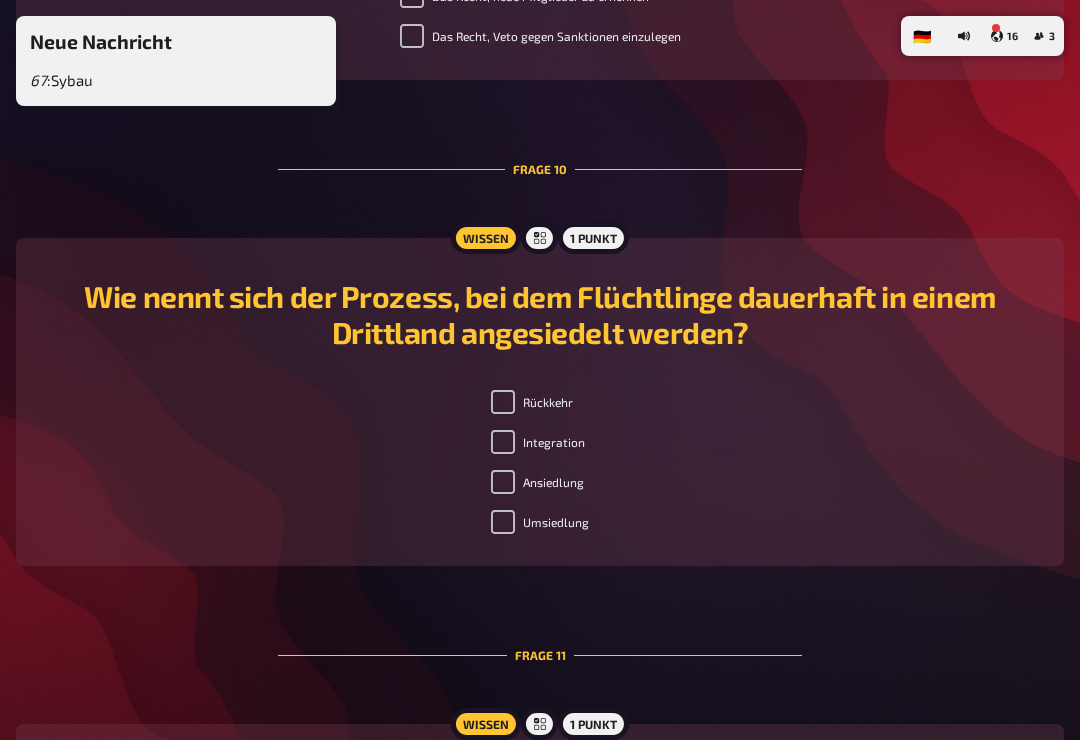 checkbox on "true" 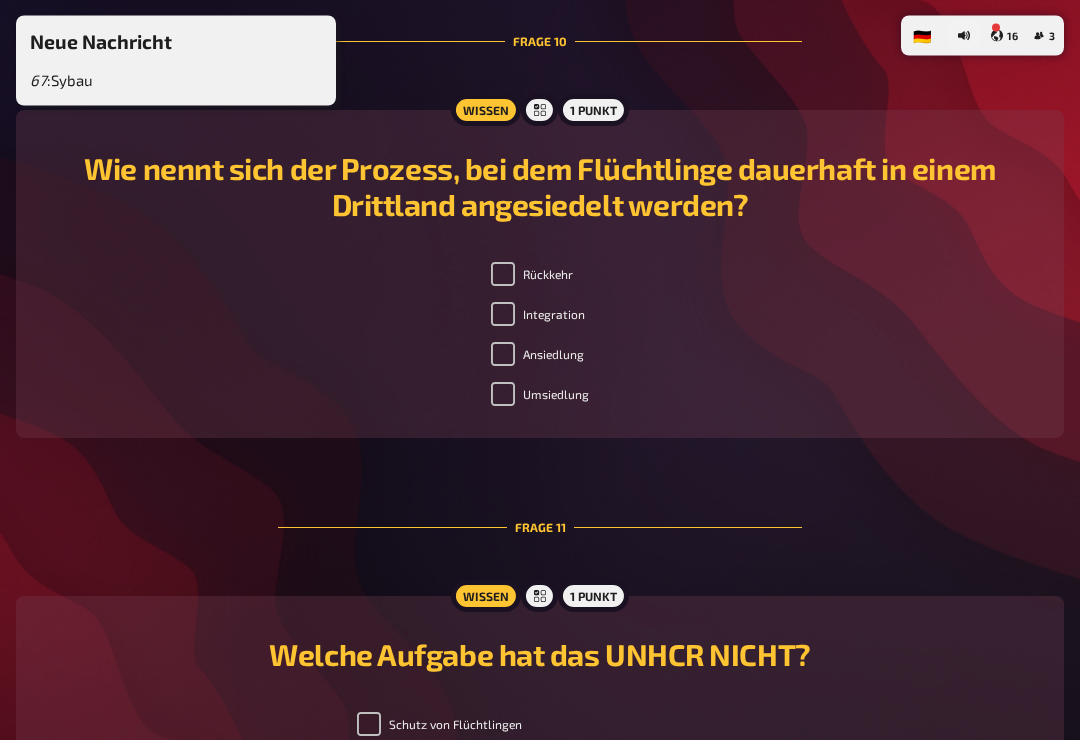 scroll, scrollTop: 4791, scrollLeft: 0, axis: vertical 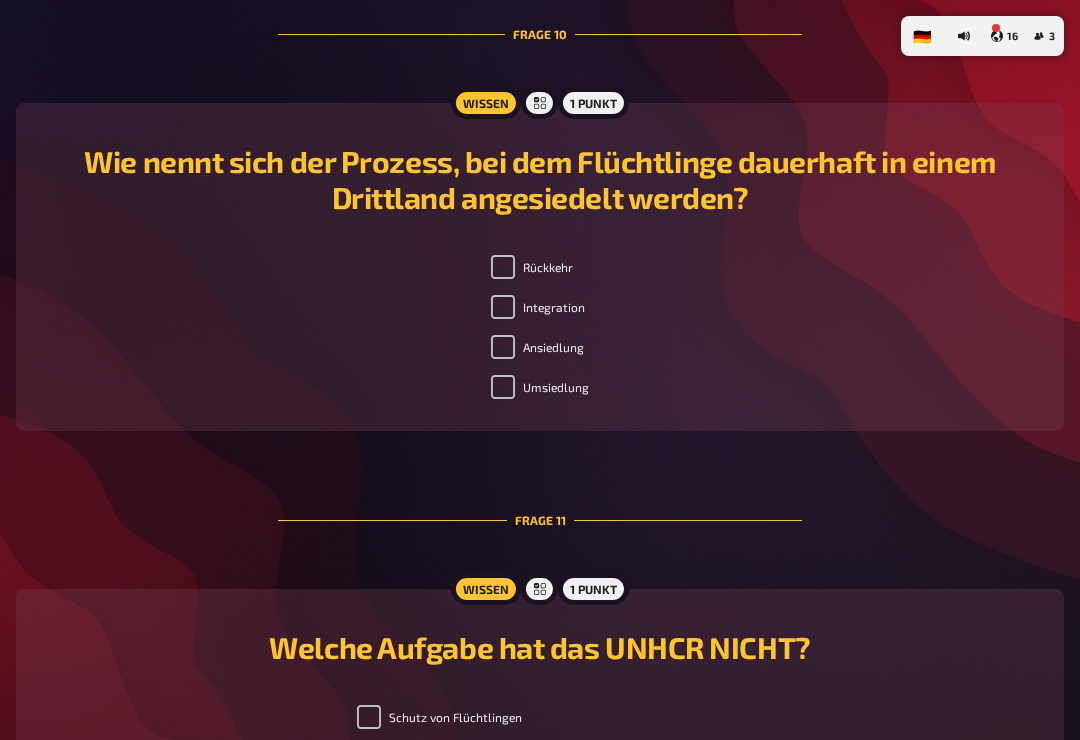 checkbox on "true" 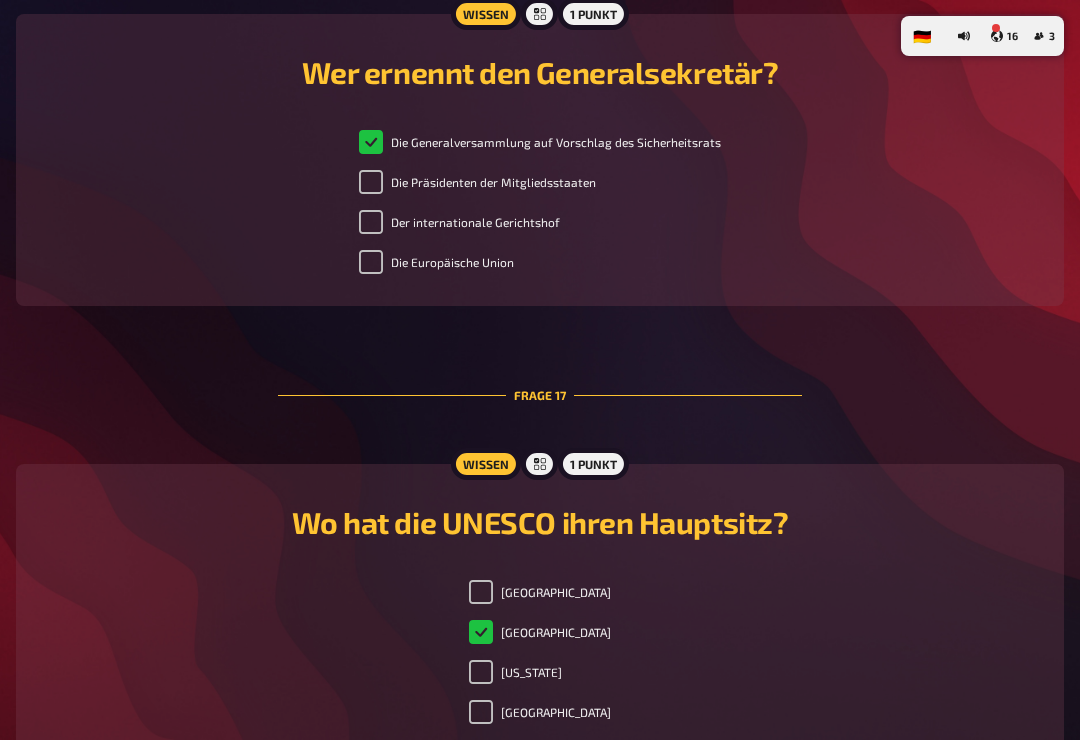scroll, scrollTop: 7615, scrollLeft: 0, axis: vertical 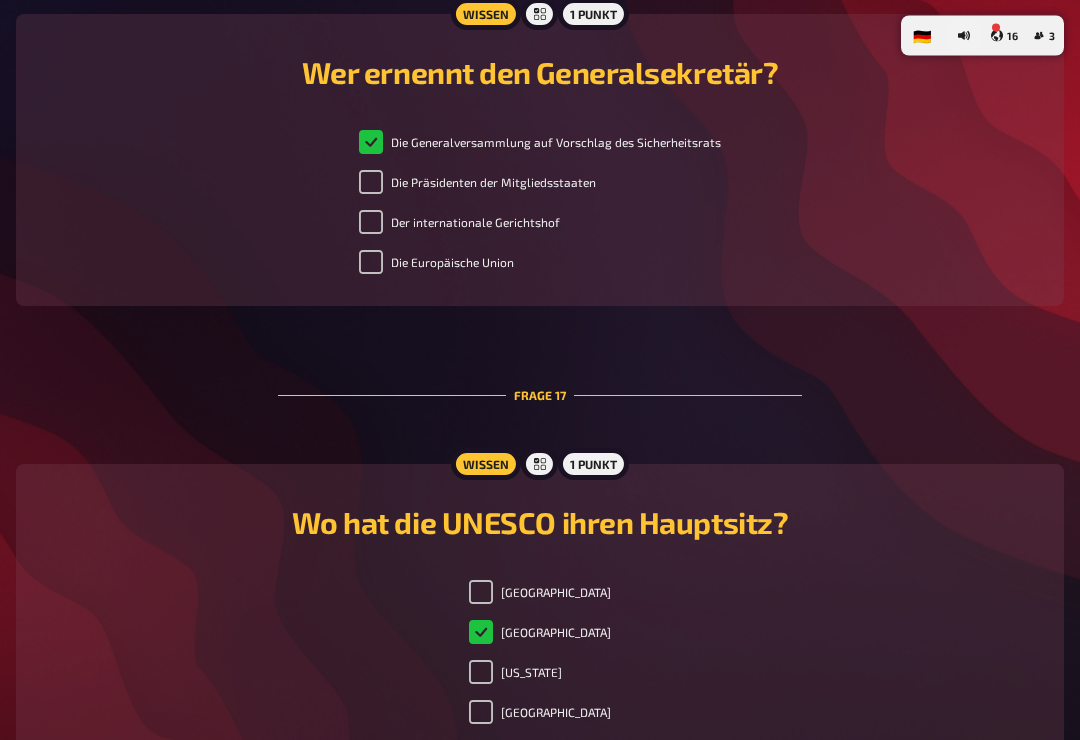 checkbox on "true" 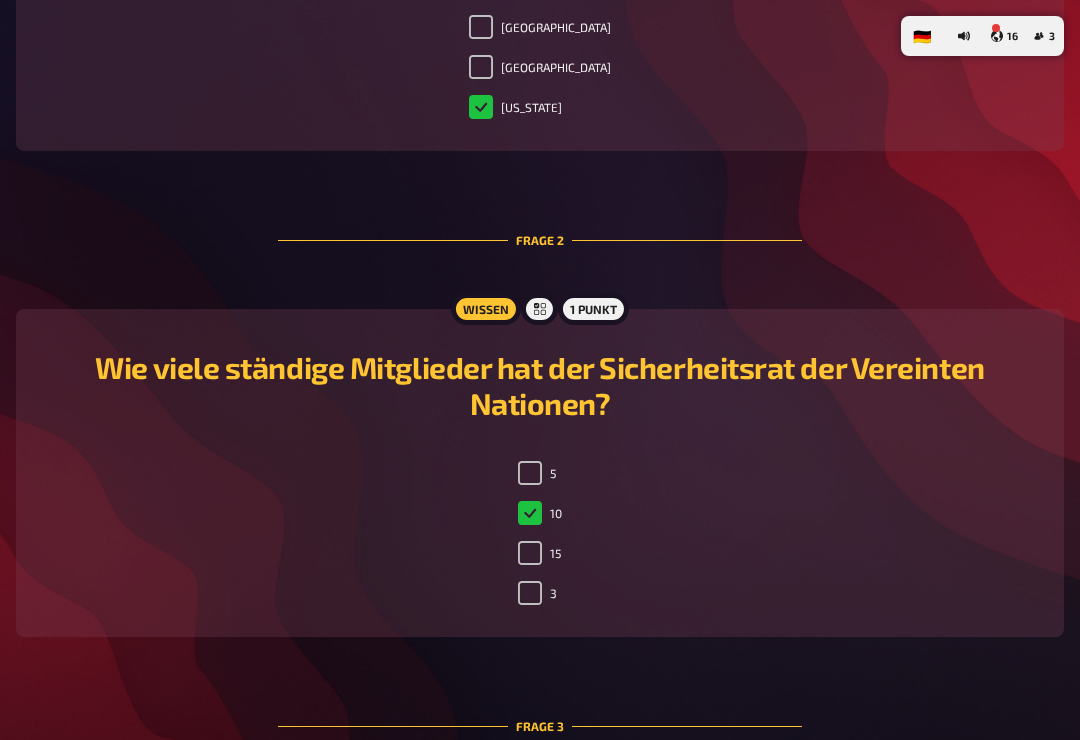 scroll, scrollTop: 0, scrollLeft: 0, axis: both 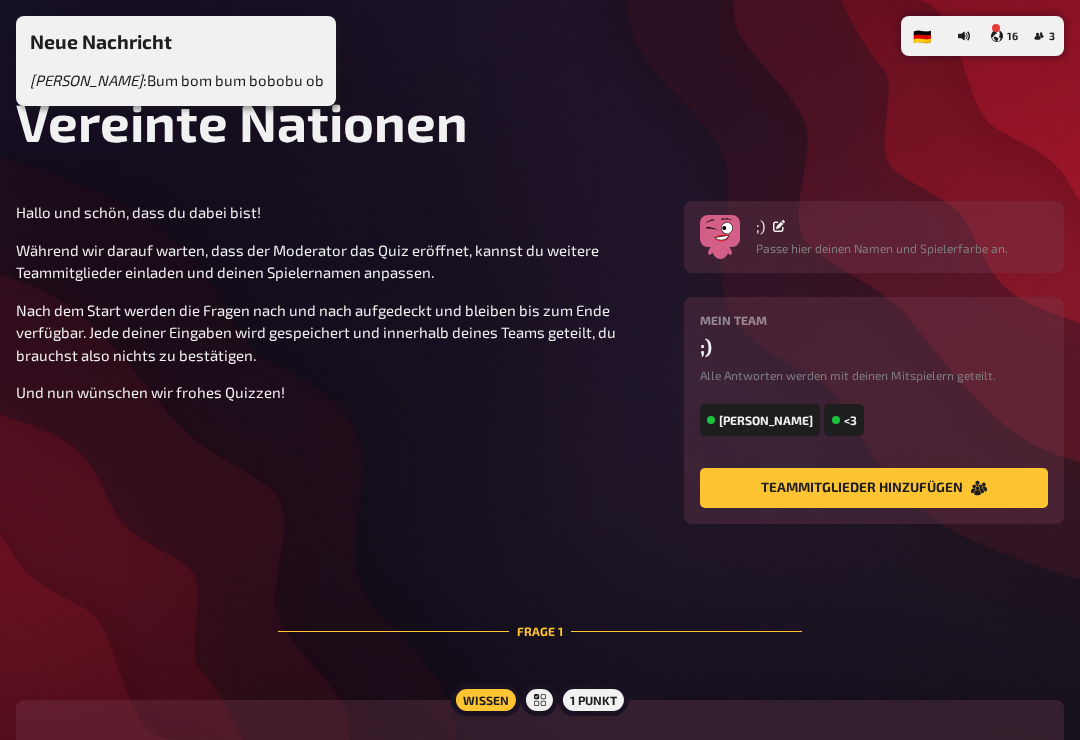 checkbox on "true" 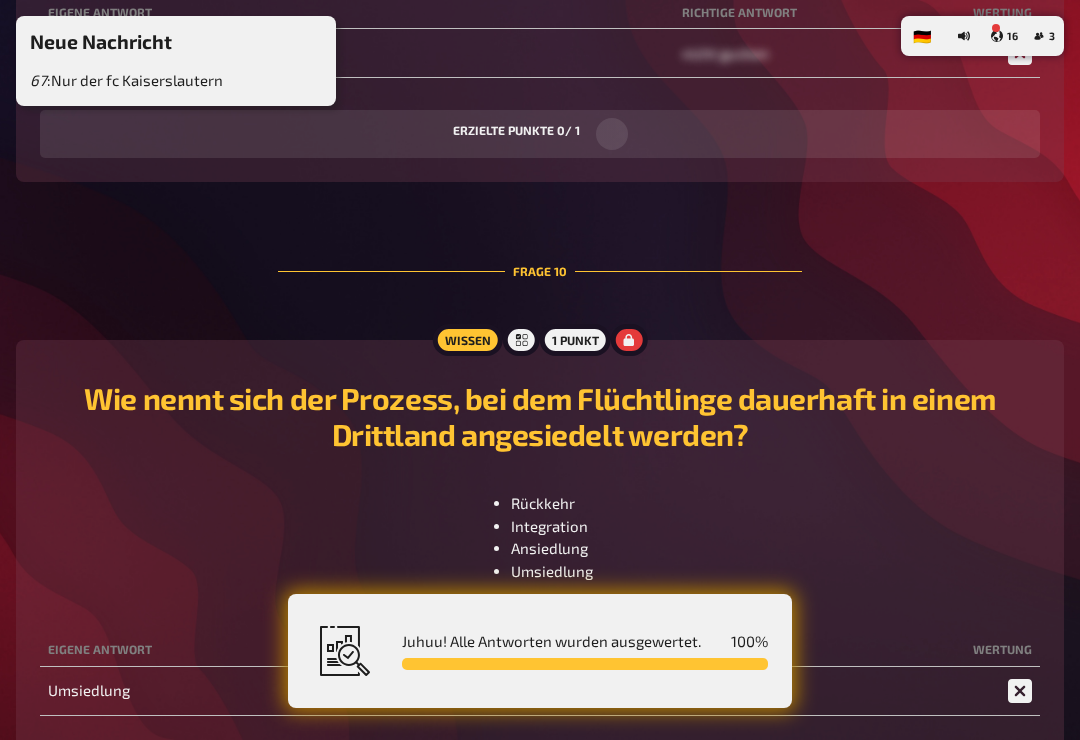 scroll, scrollTop: 5605, scrollLeft: 0, axis: vertical 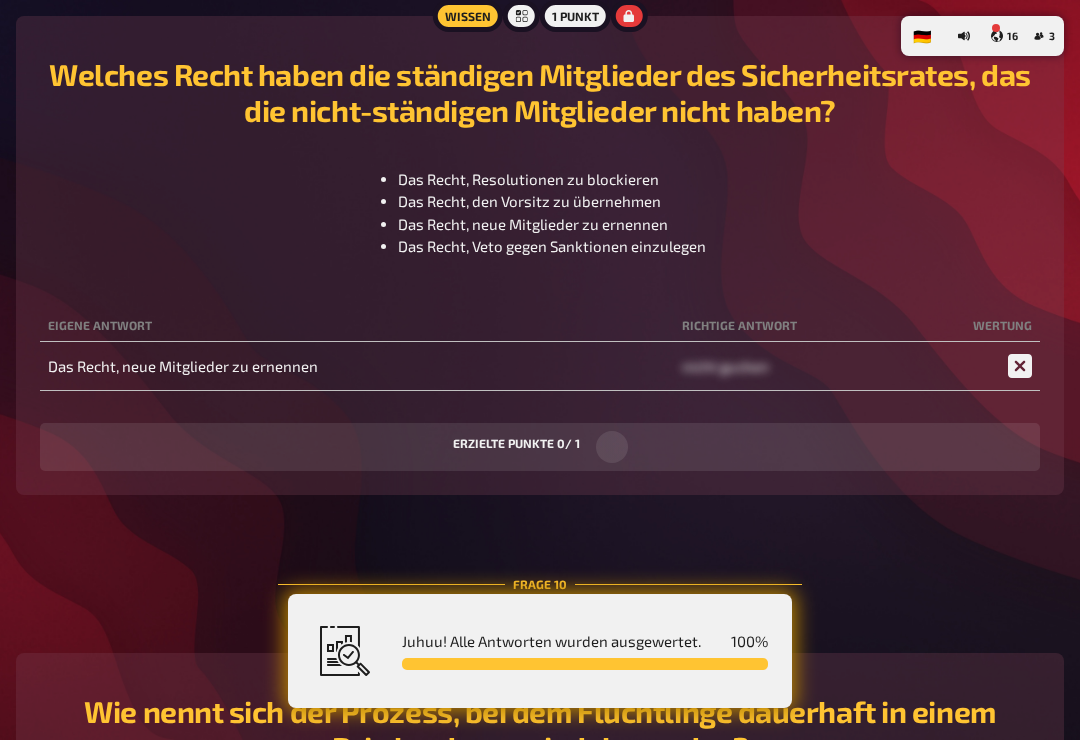 click on "3" at bounding box center [1044, 36] 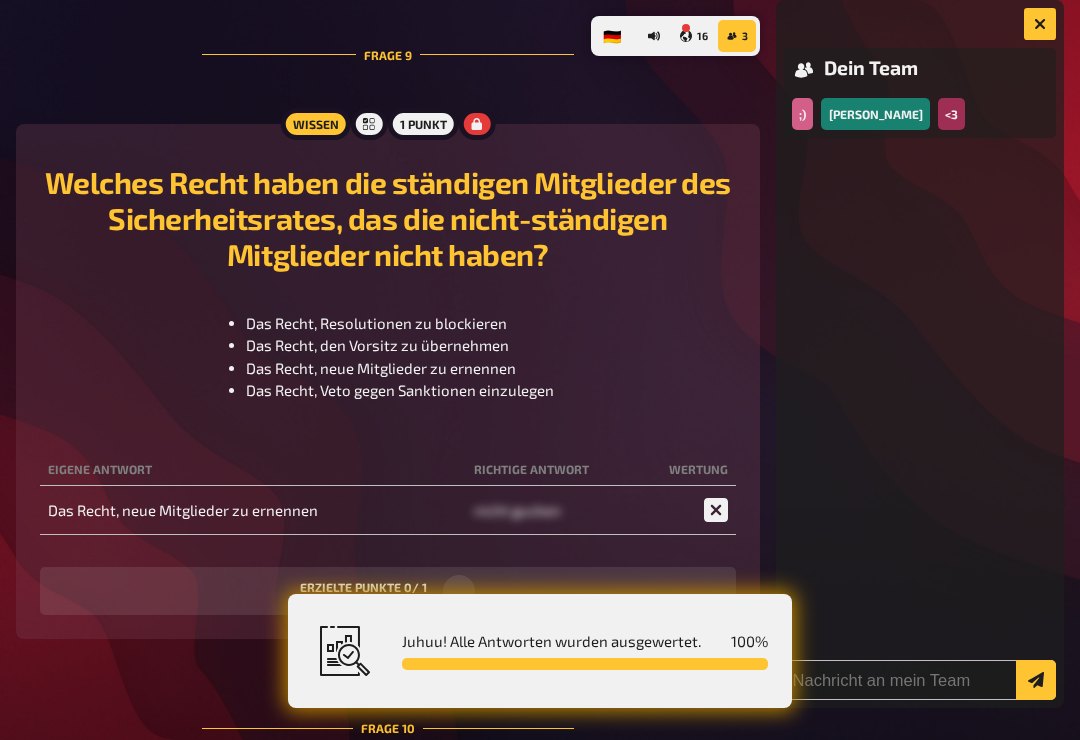 click at bounding box center [1040, 24] 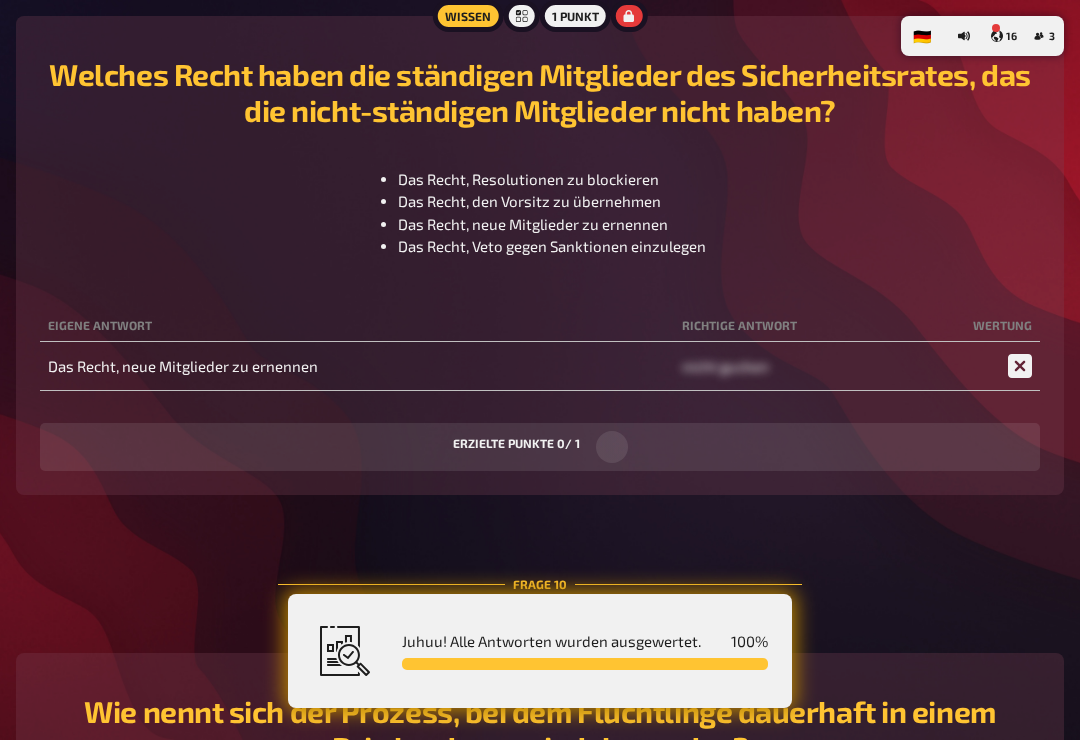 click on "16" at bounding box center (1004, 36) 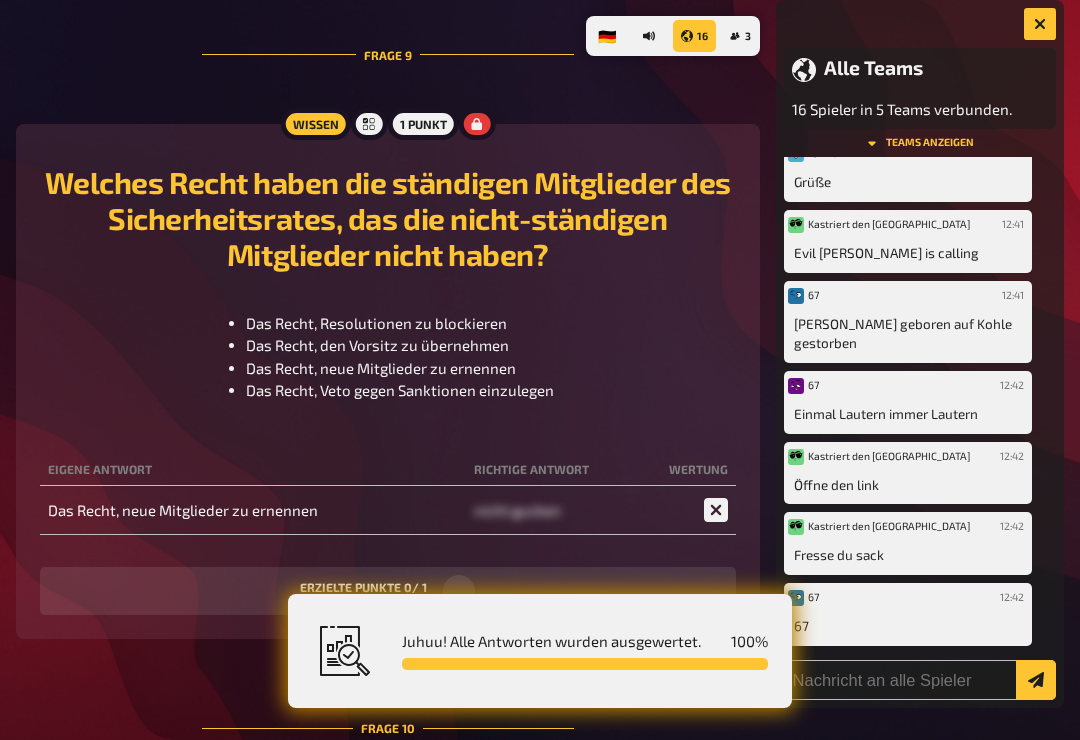 scroll, scrollTop: 4700, scrollLeft: 0, axis: vertical 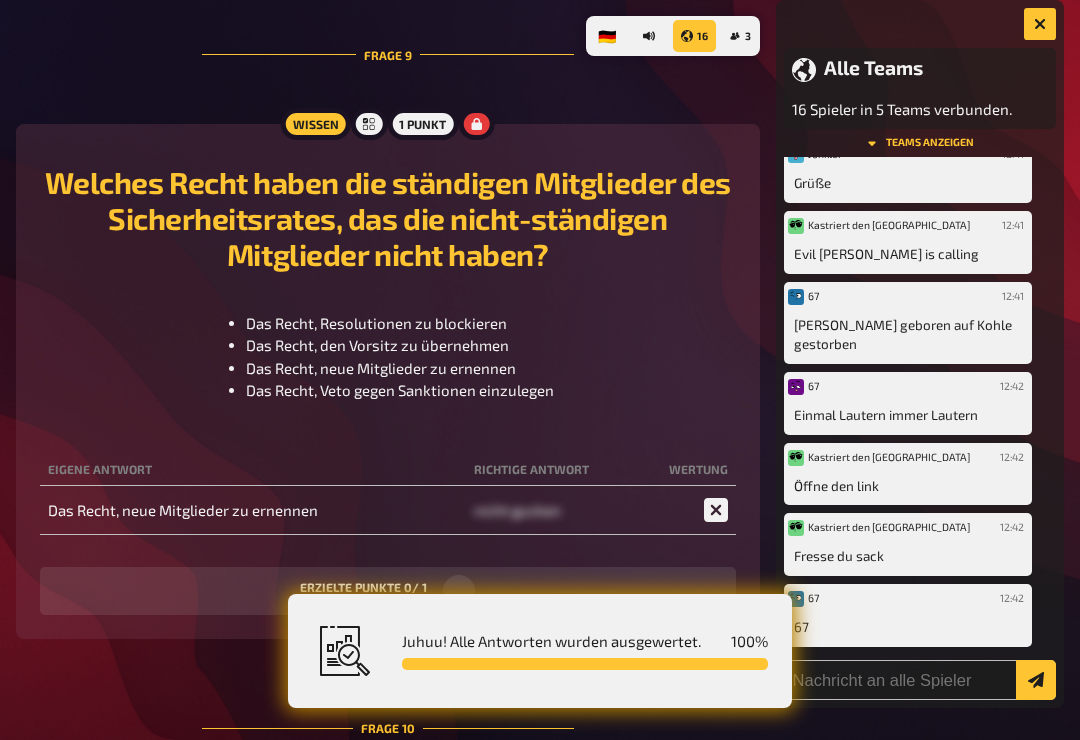 click at bounding box center [1040, 24] 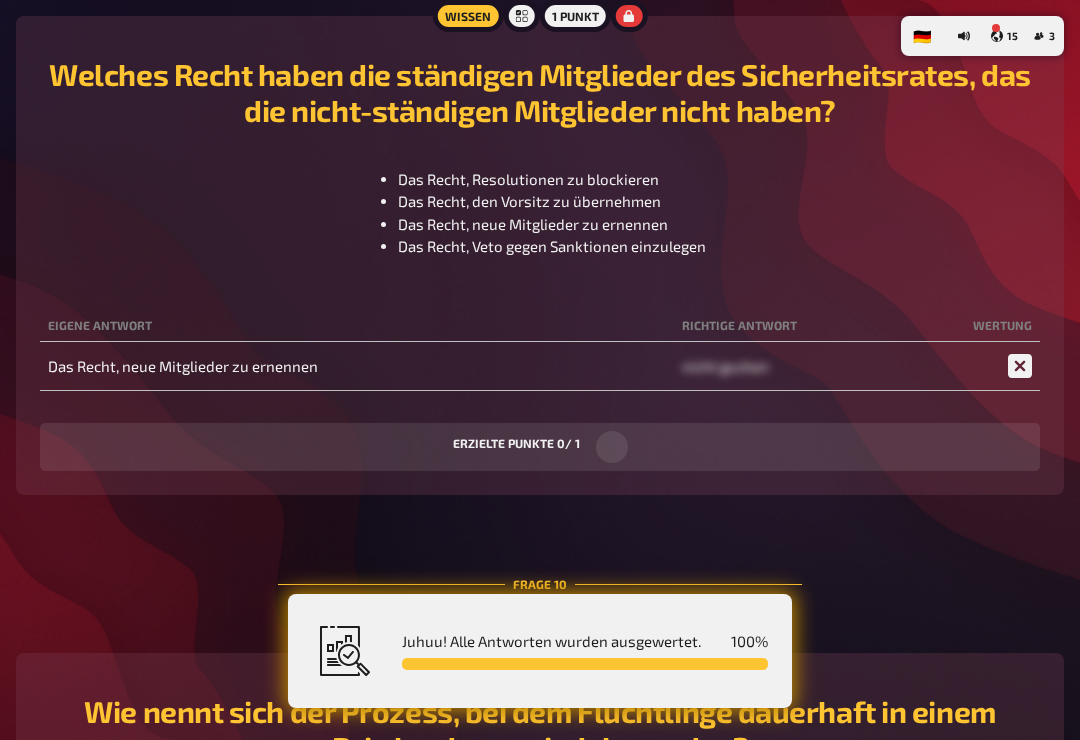 click on "🇩🇪 Deutsch" at bounding box center [922, 36] 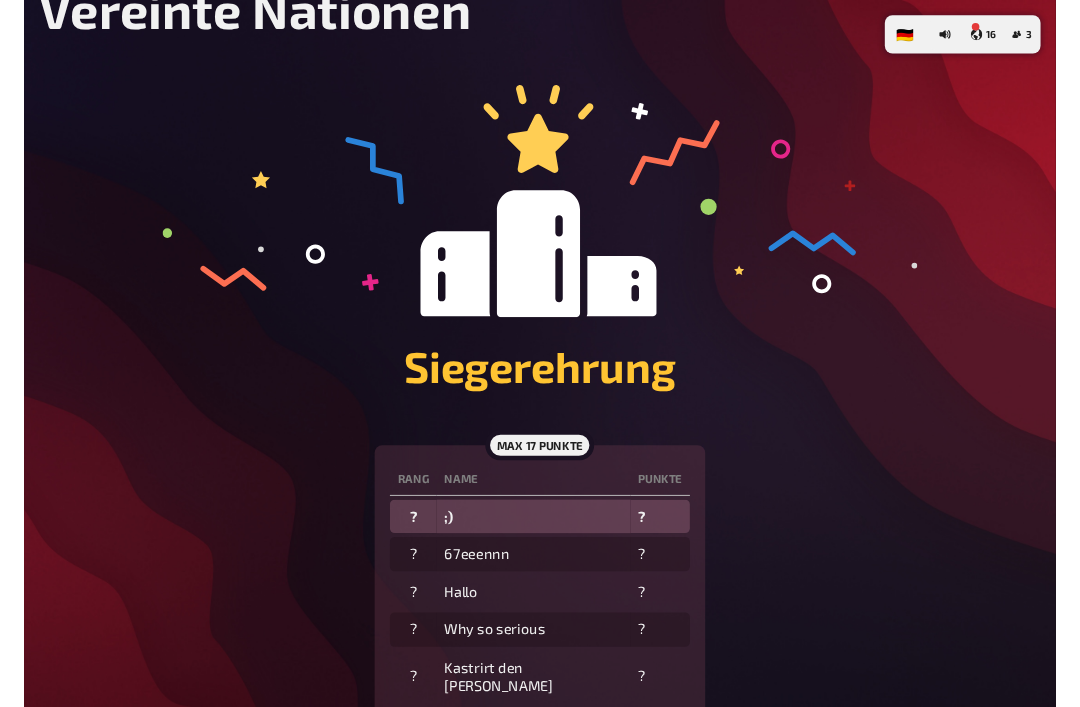 scroll, scrollTop: 0, scrollLeft: 0, axis: both 